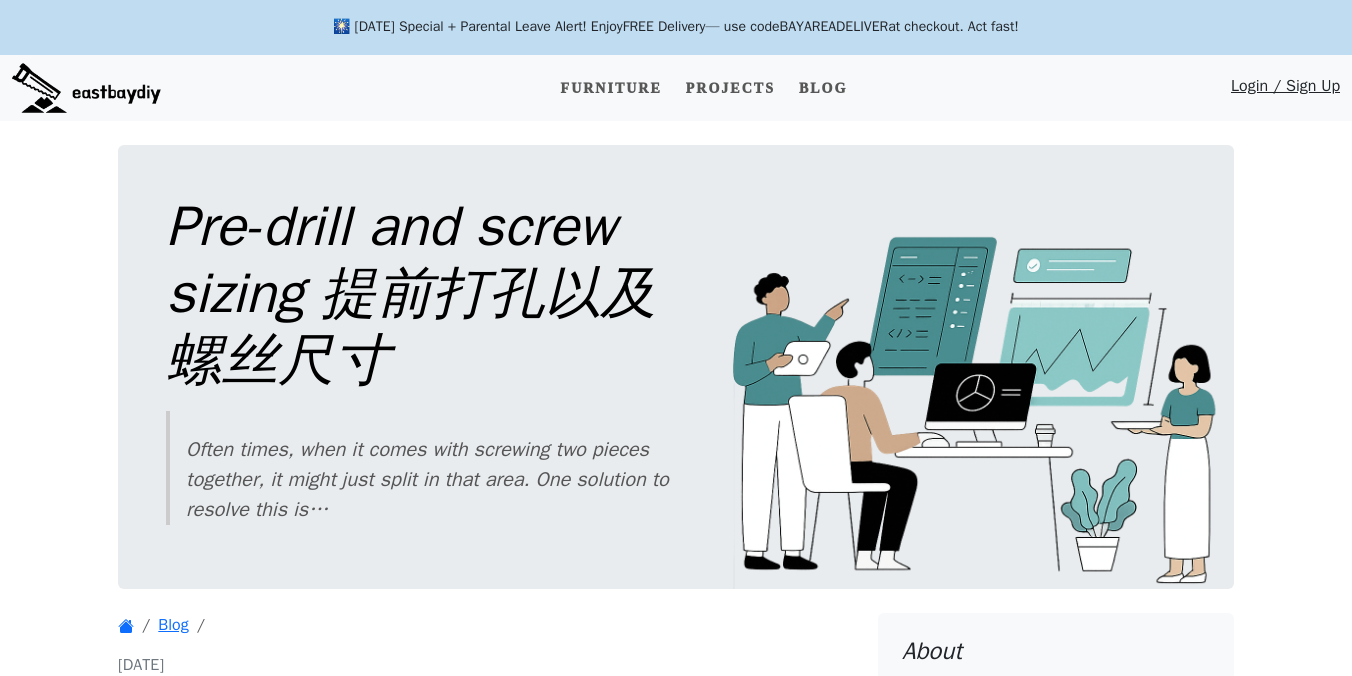 scroll, scrollTop: 0, scrollLeft: 0, axis: both 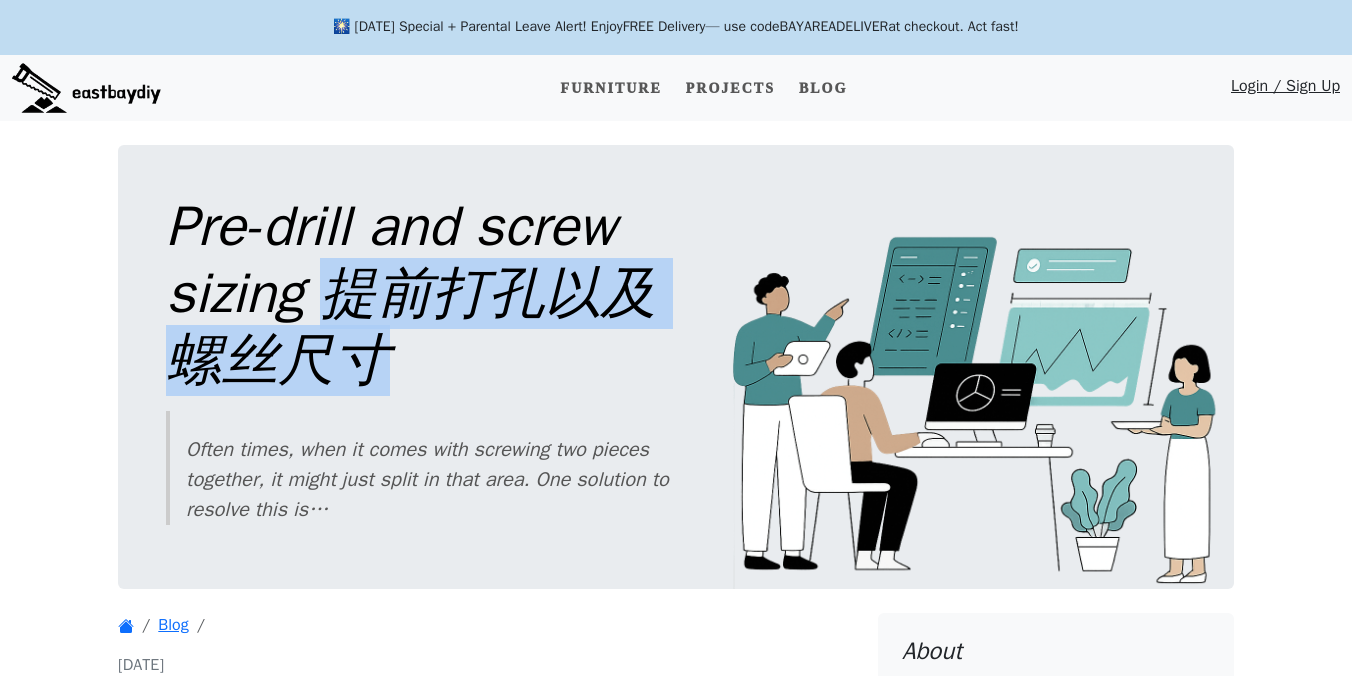 drag, startPoint x: 331, startPoint y: 291, endPoint x: 409, endPoint y: 360, distance: 104.13933 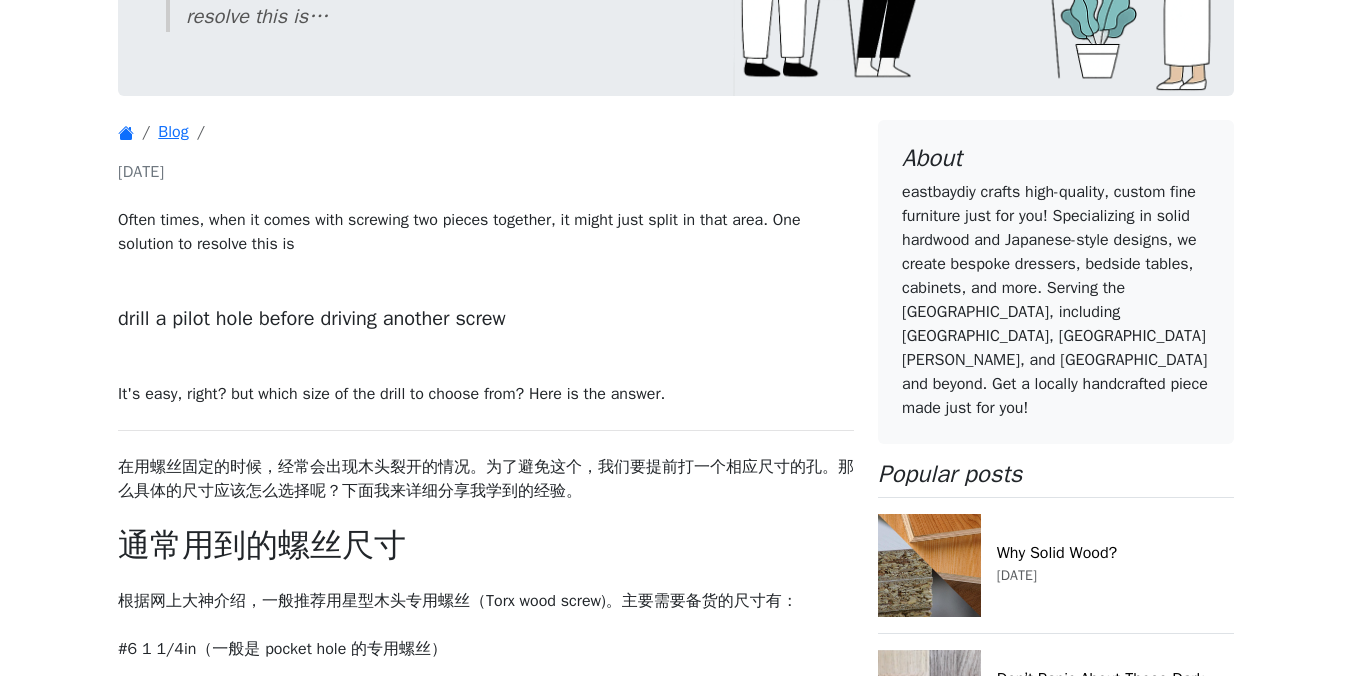 copy on "提前打孔以及螺丝尺寸" 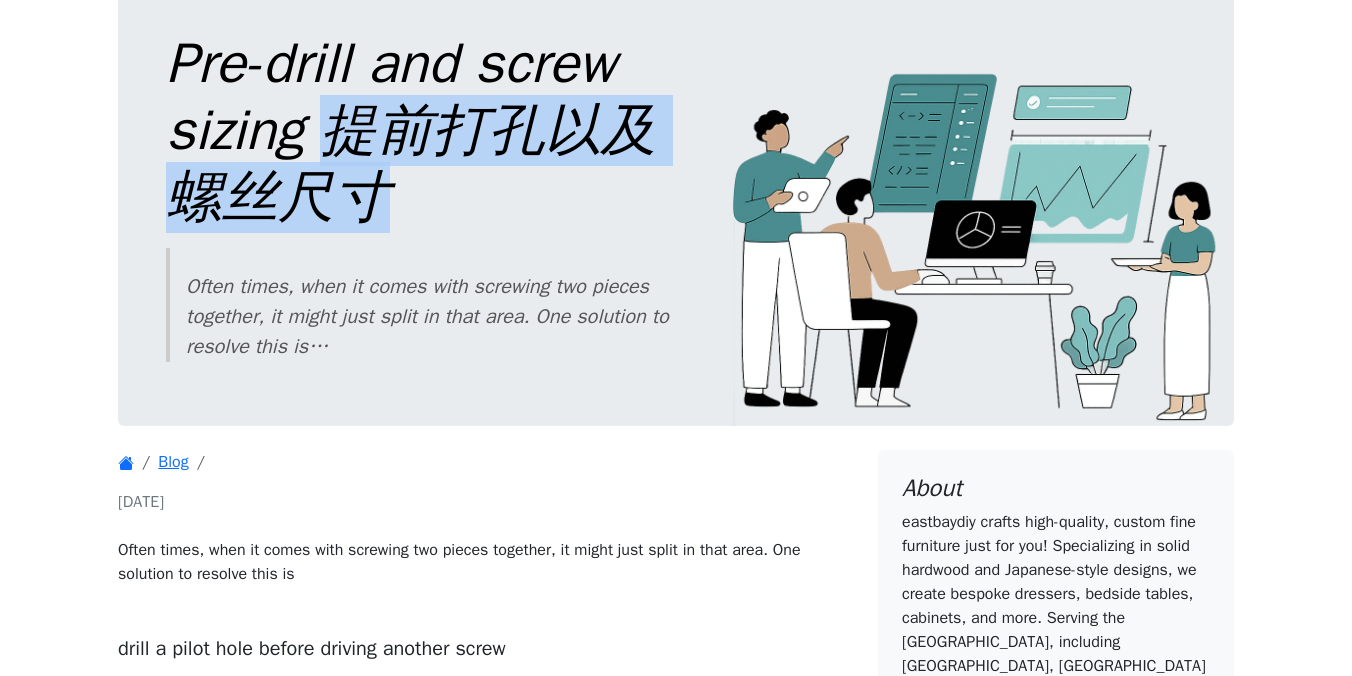 scroll, scrollTop: 0, scrollLeft: 0, axis: both 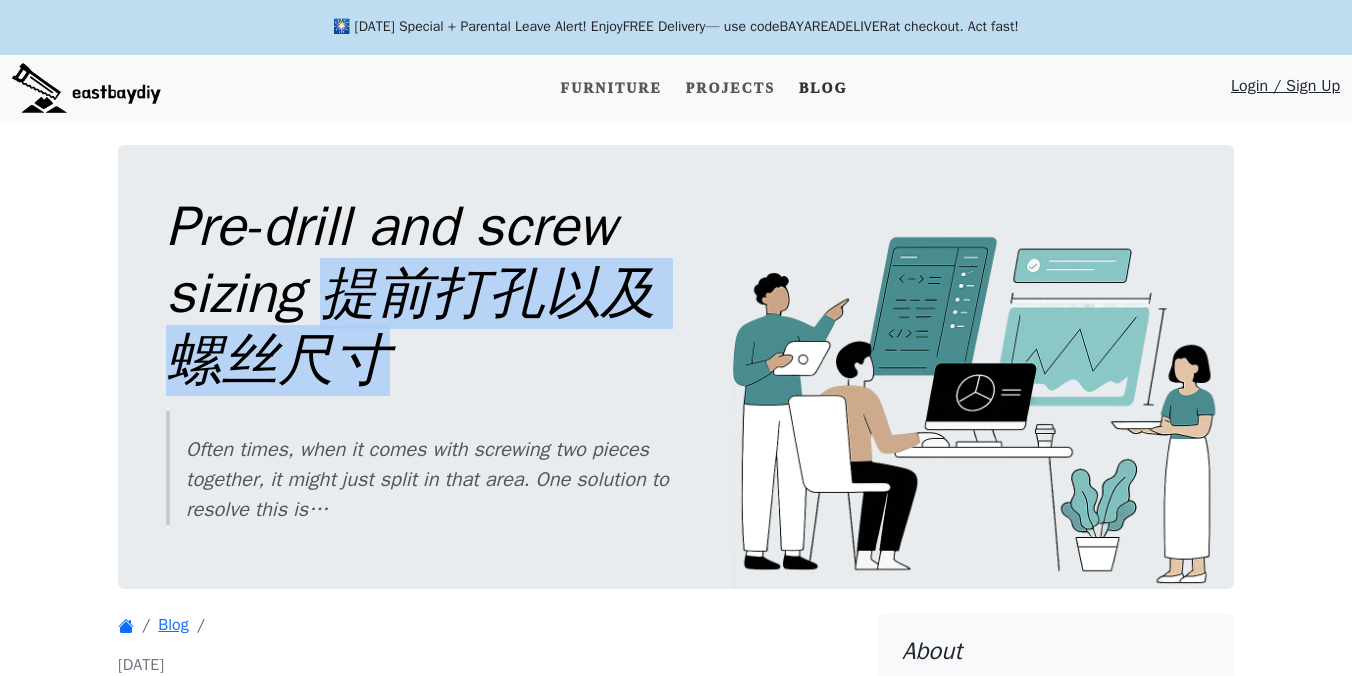 click on "Blog" at bounding box center [823, 88] 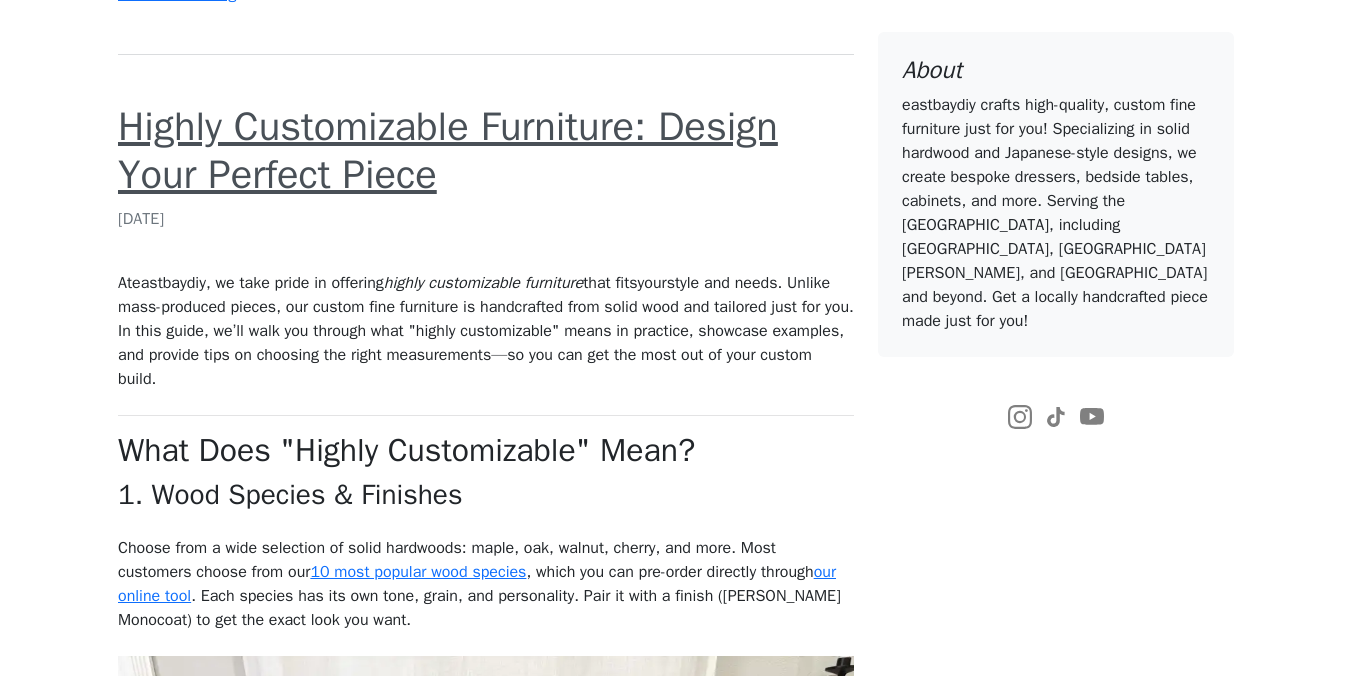 scroll, scrollTop: 5360, scrollLeft: 0, axis: vertical 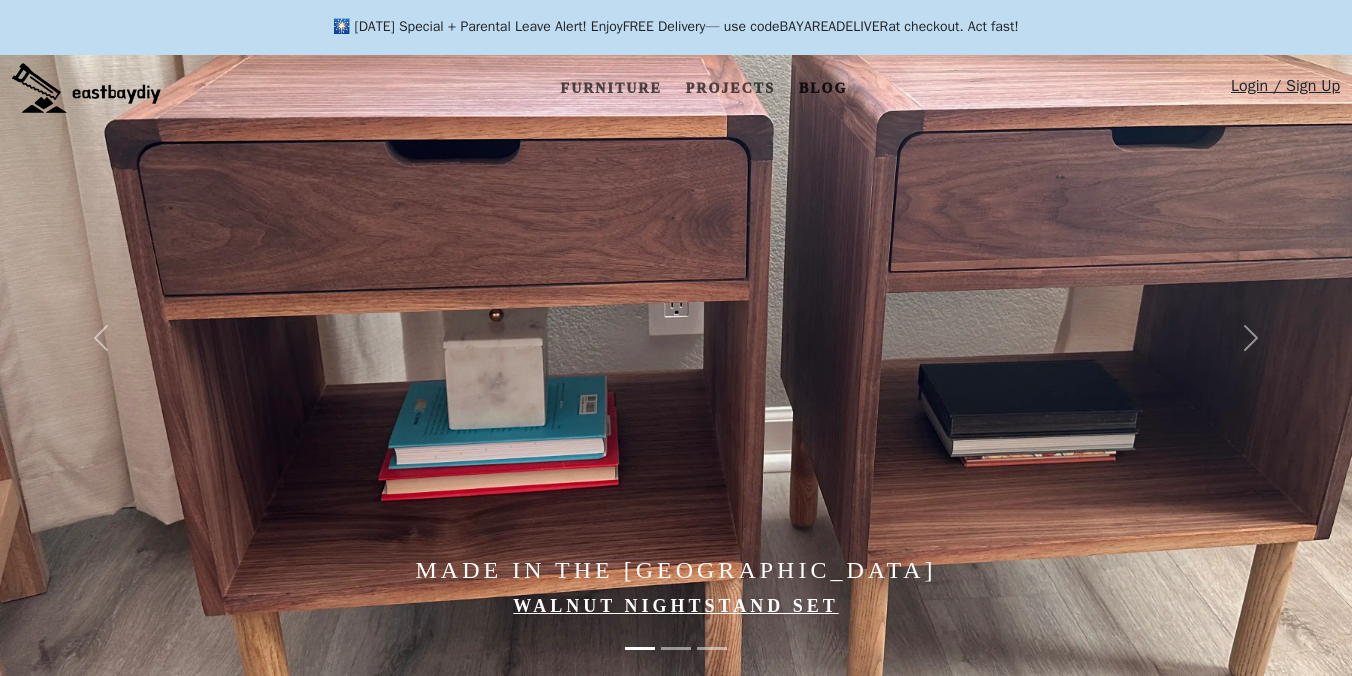 click on "Blog" at bounding box center (823, 88) 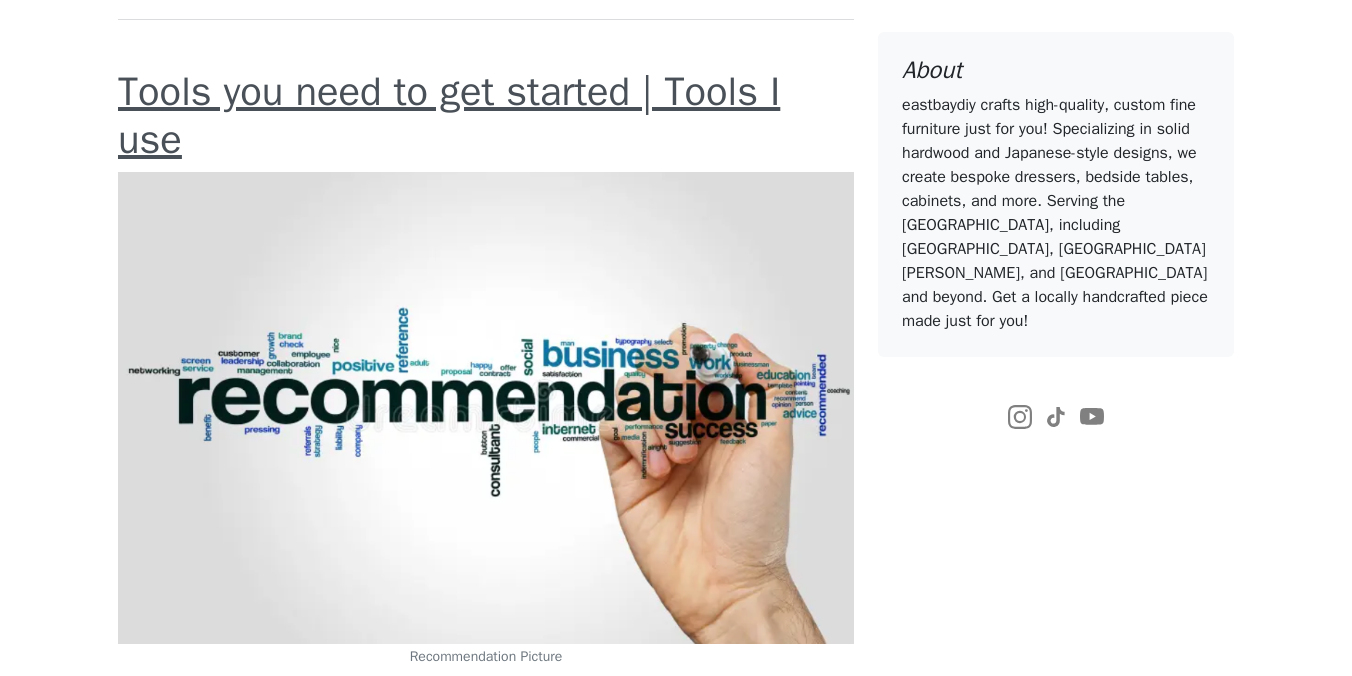 scroll, scrollTop: 2639, scrollLeft: 0, axis: vertical 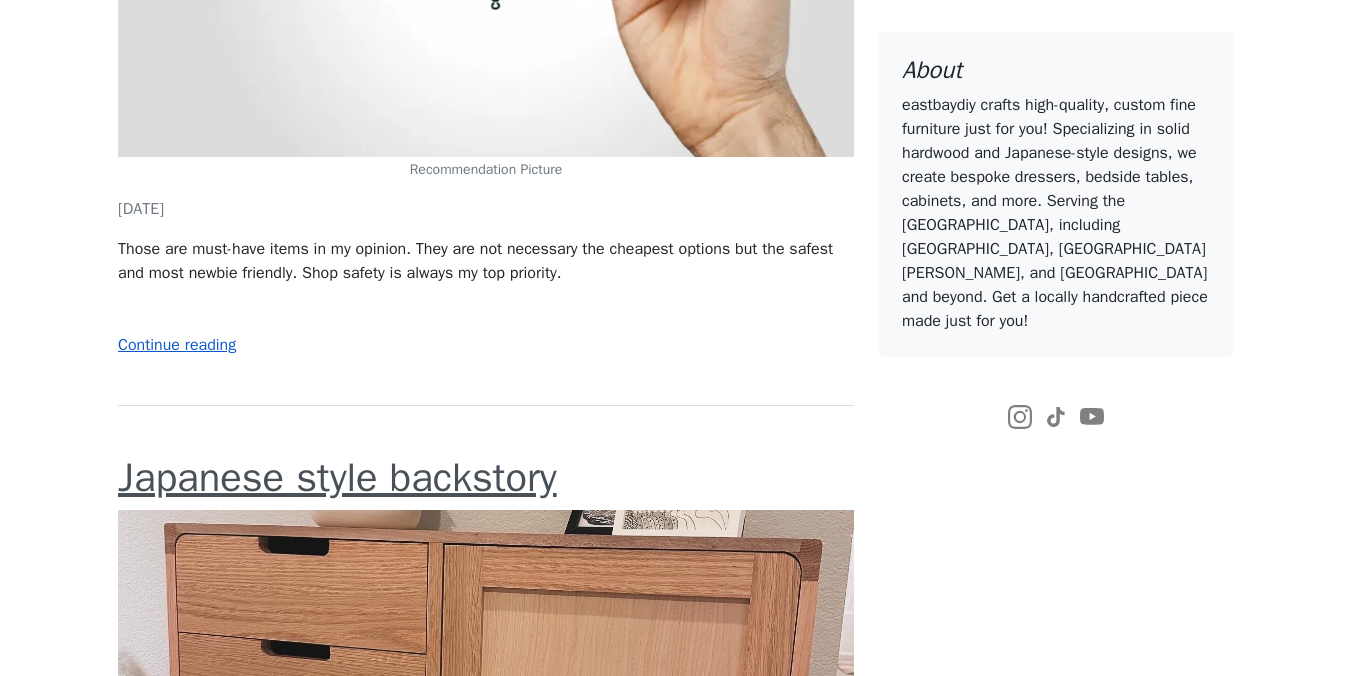 click on "Continue reading" at bounding box center (177, 345) 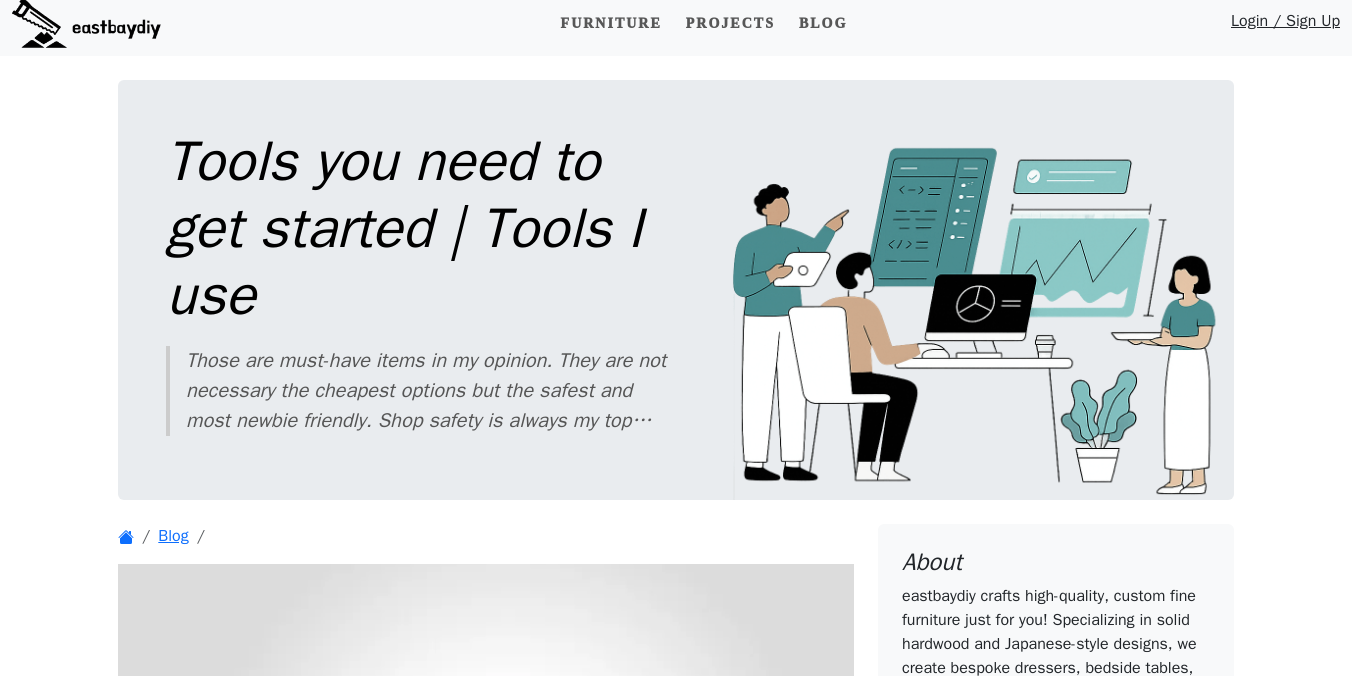 scroll, scrollTop: 0, scrollLeft: 0, axis: both 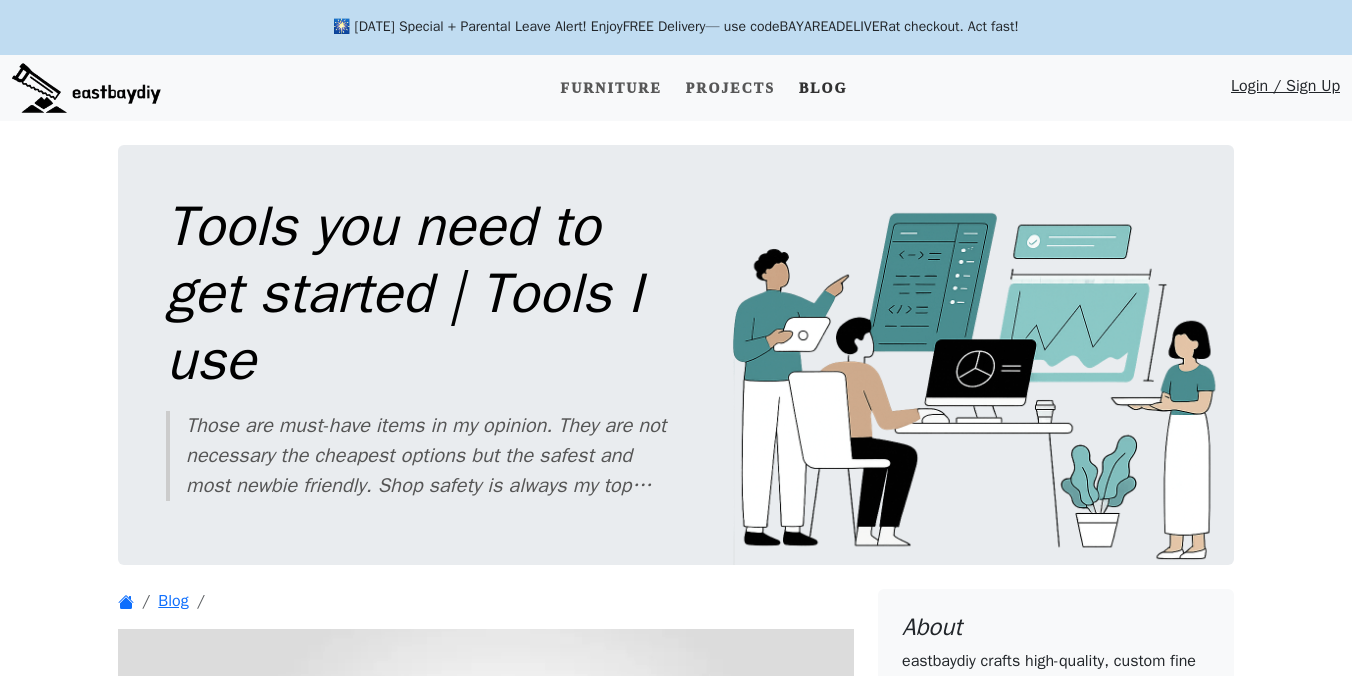 click on "Blog" at bounding box center (823, 88) 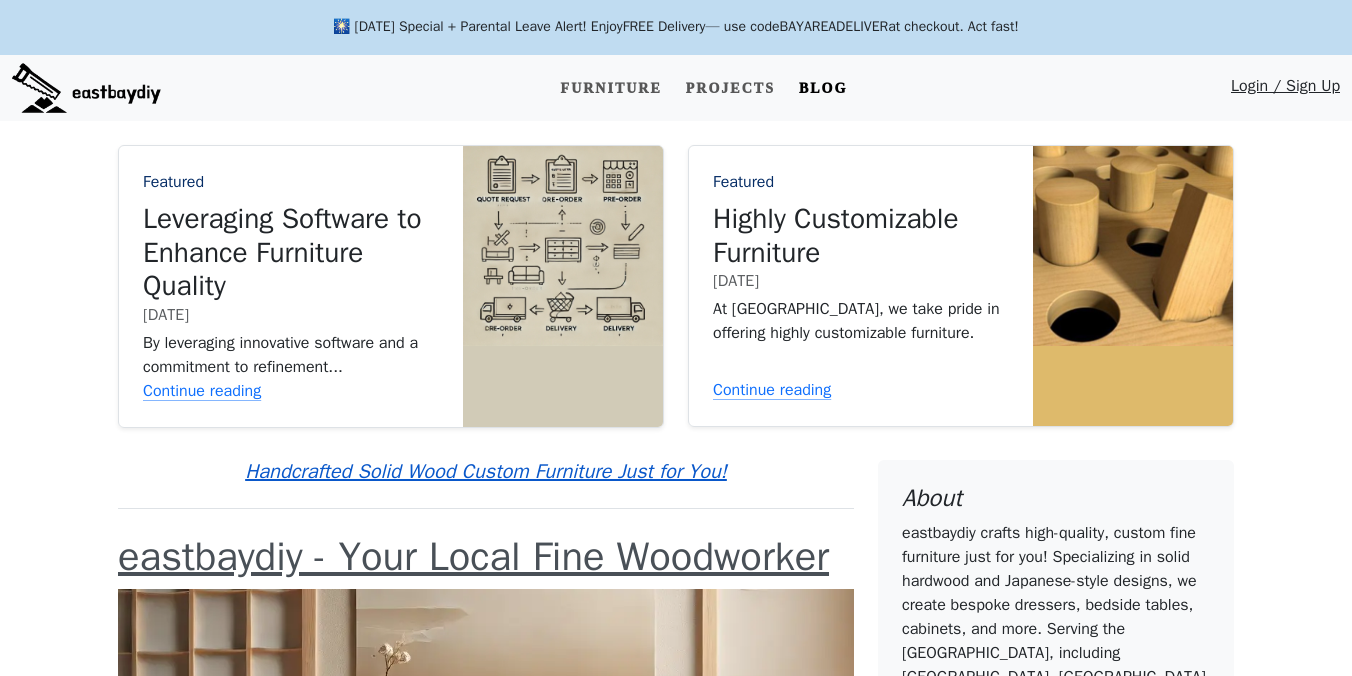 click on "Handcrafted Solid Wood Custom Furniture Just for You!" at bounding box center [486, 471] 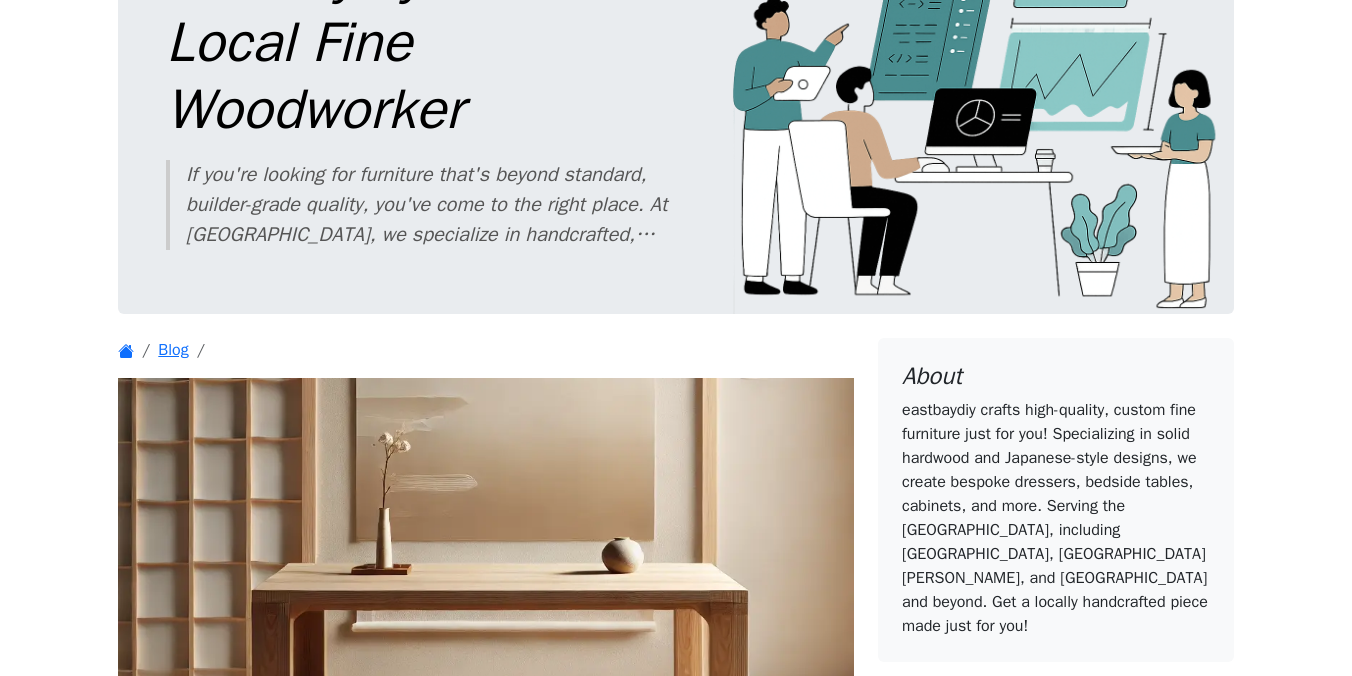 scroll, scrollTop: 26, scrollLeft: 0, axis: vertical 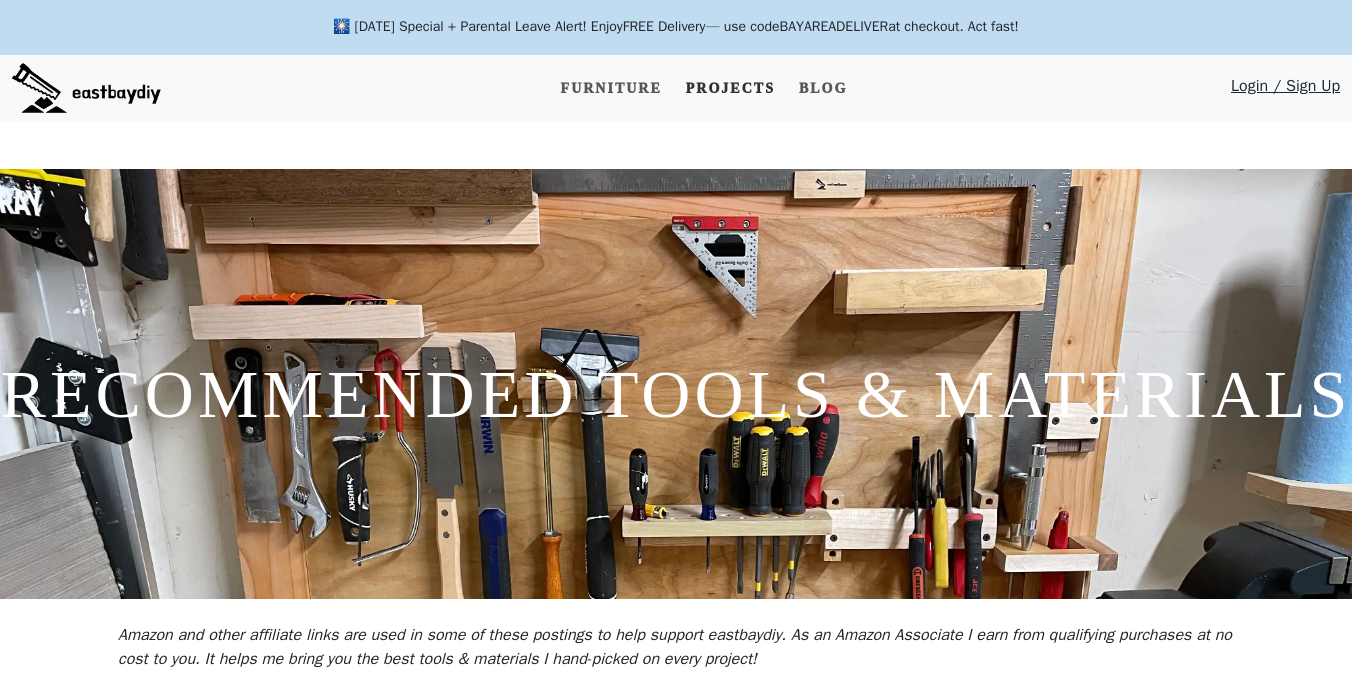 click on "Projects" at bounding box center [730, 88] 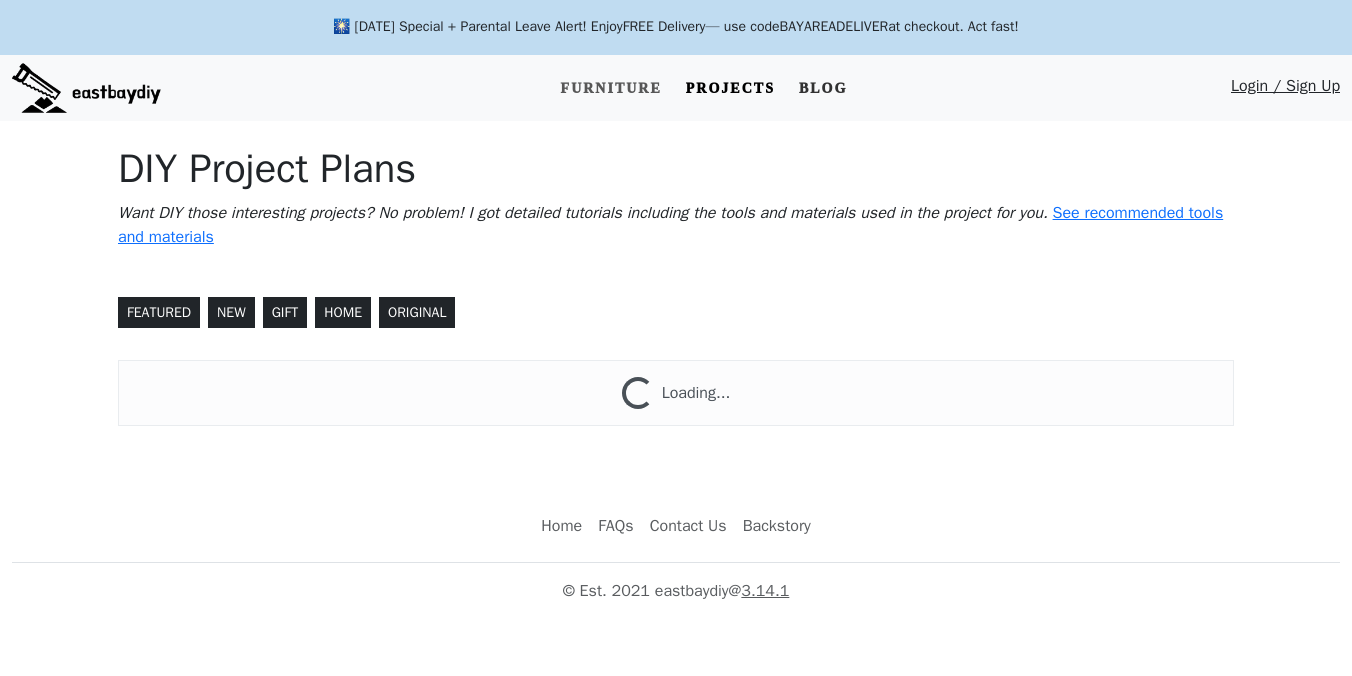 click on "Blog" at bounding box center (823, 88) 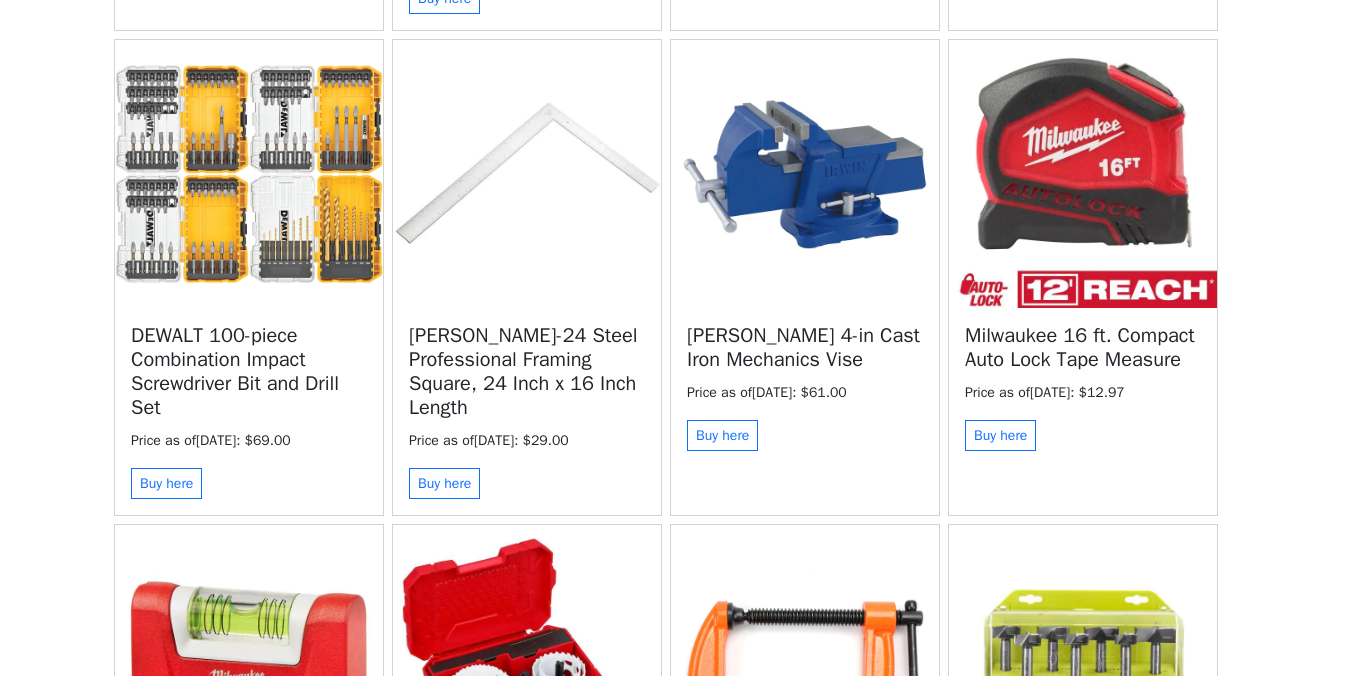 scroll, scrollTop: 0, scrollLeft: 0, axis: both 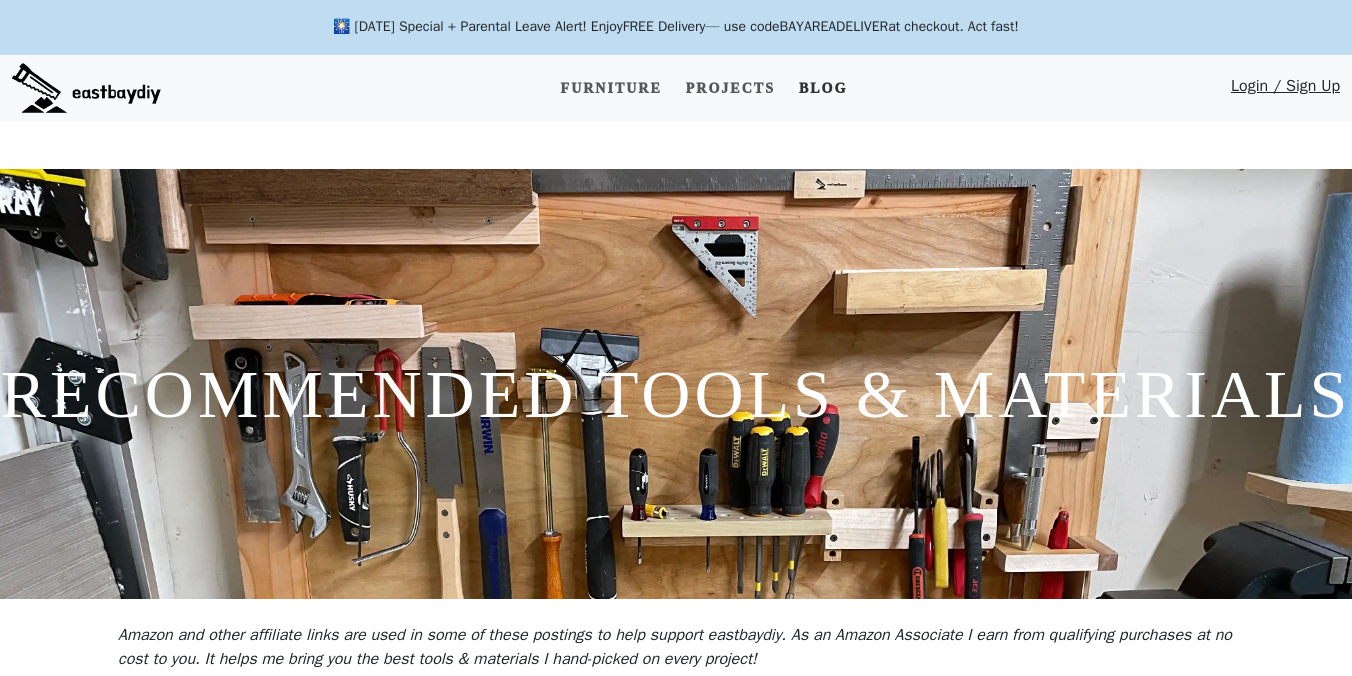 click on "Blog" at bounding box center (823, 88) 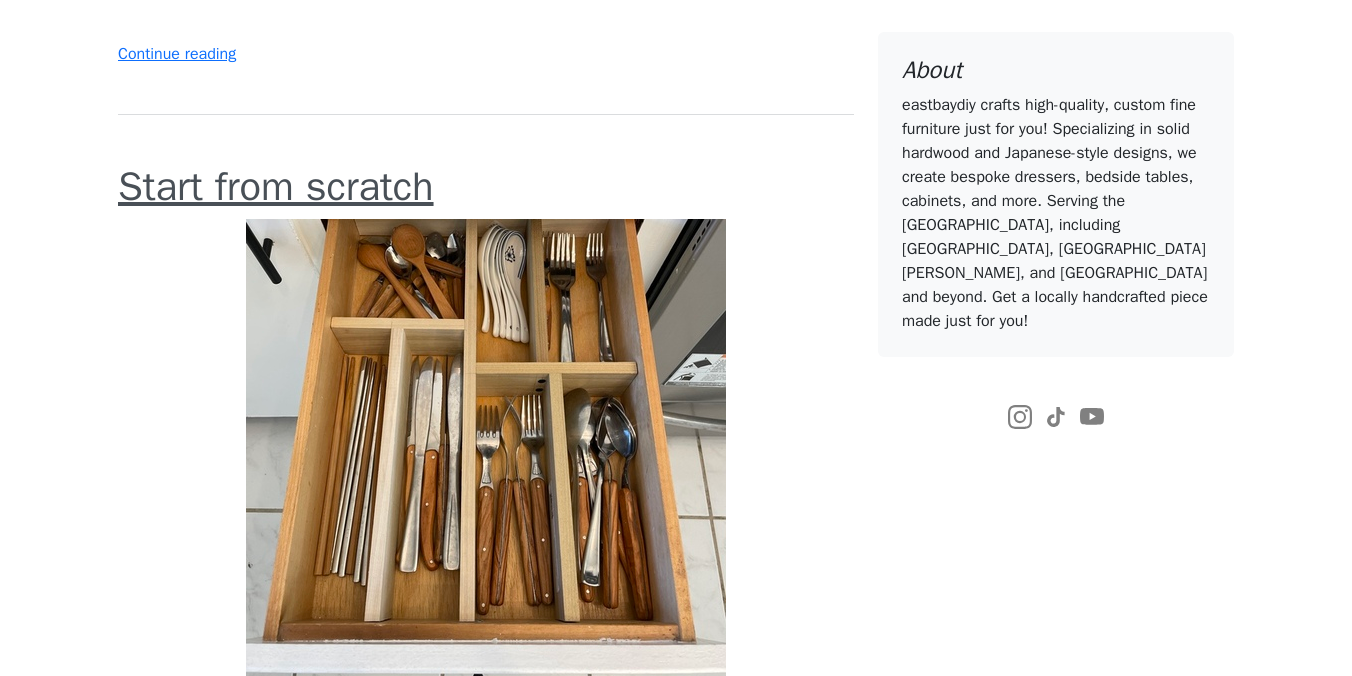scroll, scrollTop: 3813, scrollLeft: 0, axis: vertical 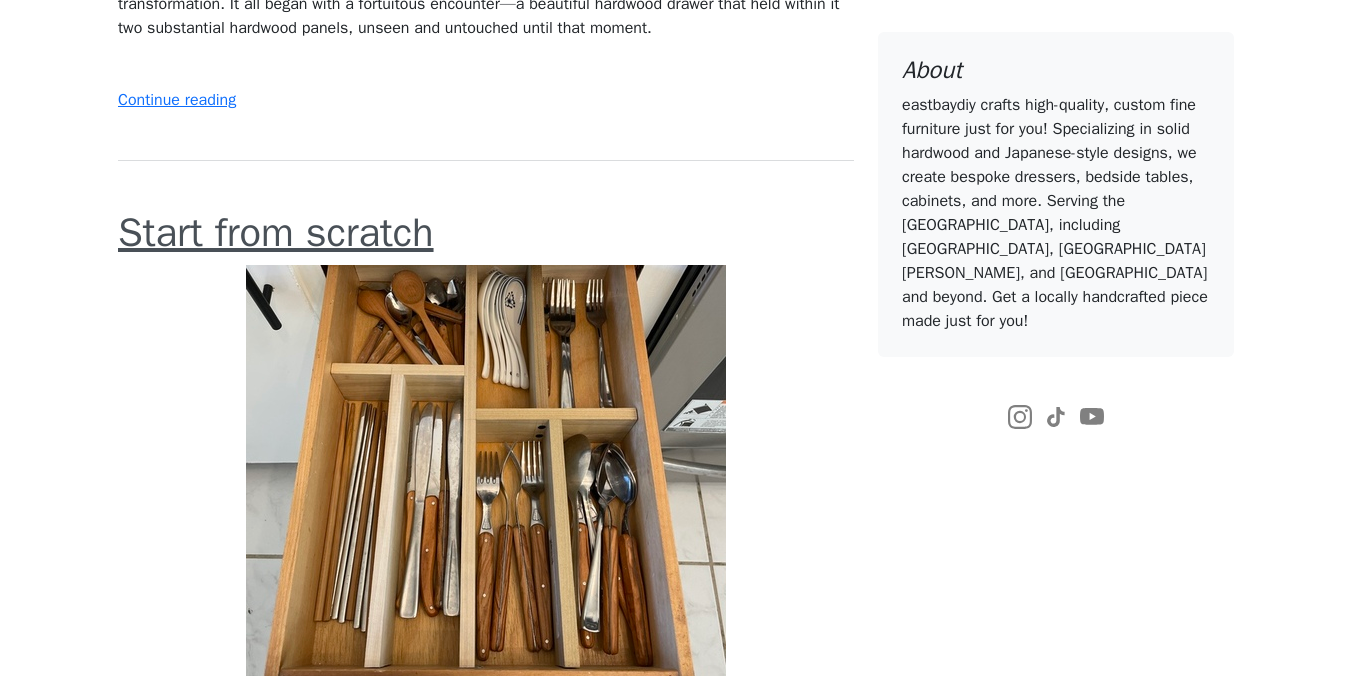 click on "Start from scratch This is super simple drawer divider I only spent less than $10 on materials and less than 2 hours making it. However, everyone loves this piece! 07/07/2025 If you're new to woodworking, here are some valuable tips to help you get started on your journey: Continue reading" at bounding box center (486, 577) 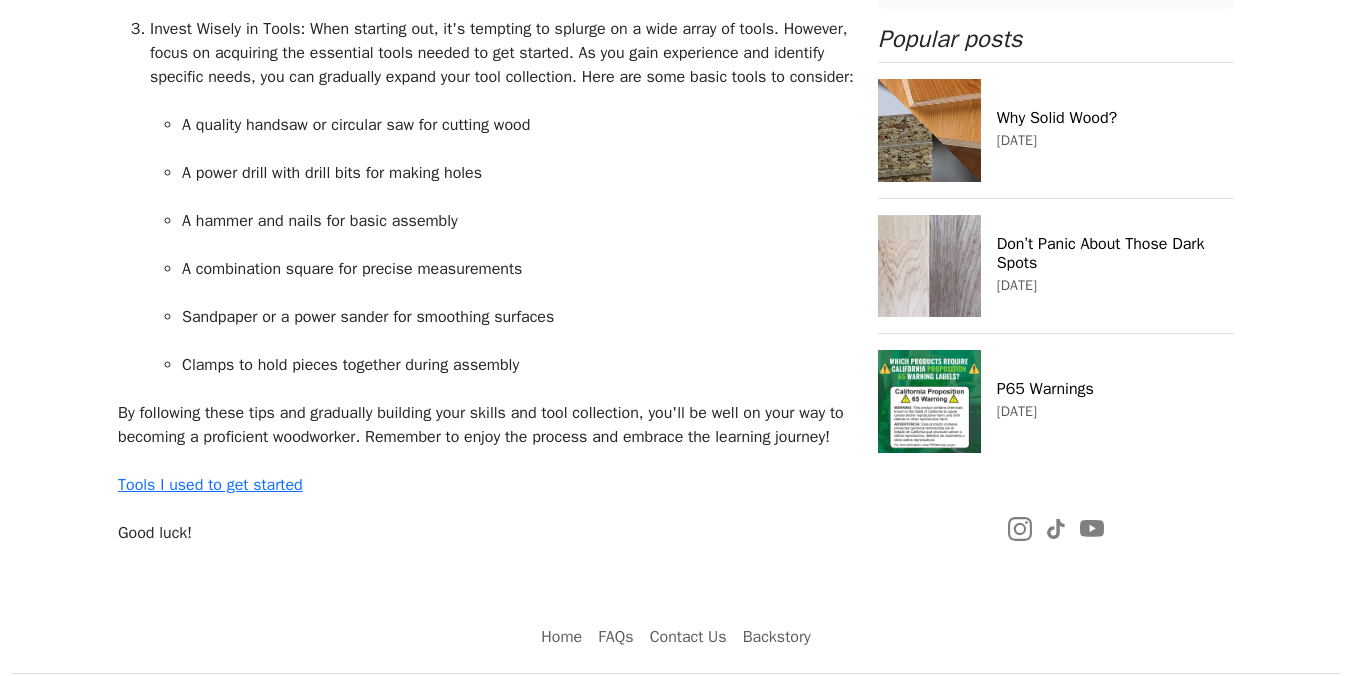 scroll, scrollTop: 1295, scrollLeft: 0, axis: vertical 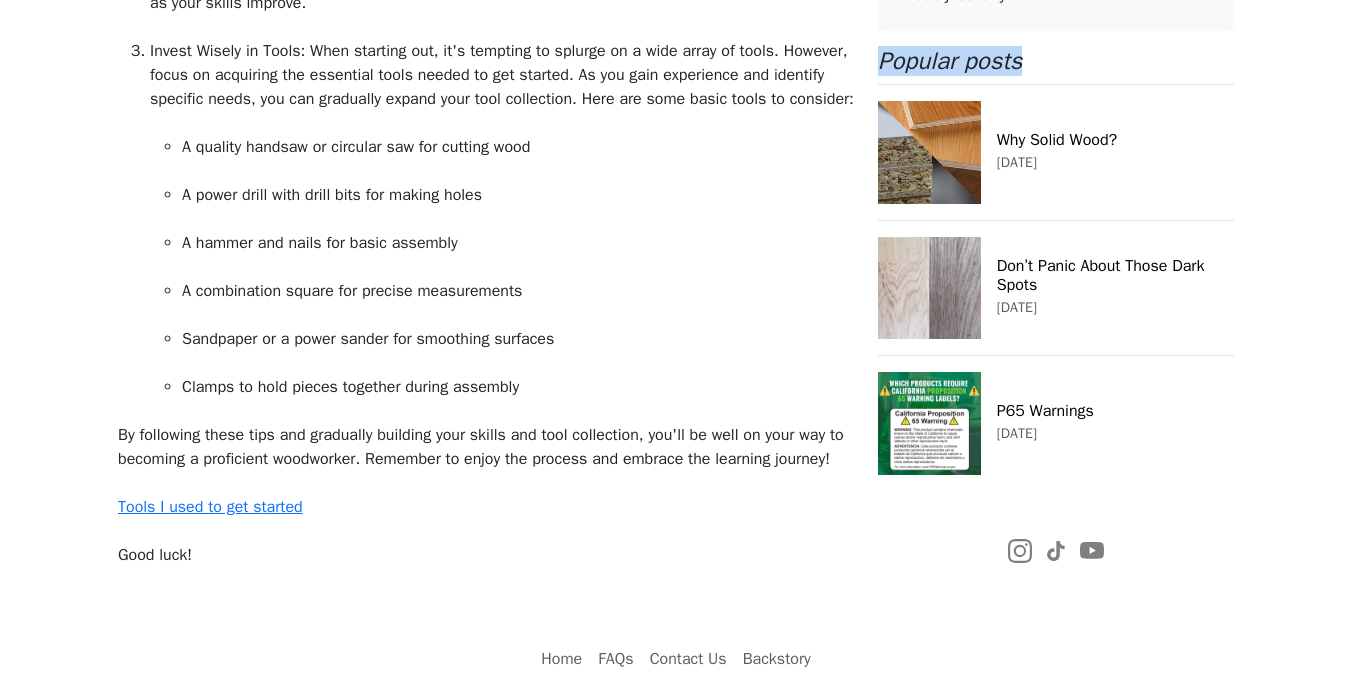 drag, startPoint x: 878, startPoint y: 109, endPoint x: 1041, endPoint y: 109, distance: 163 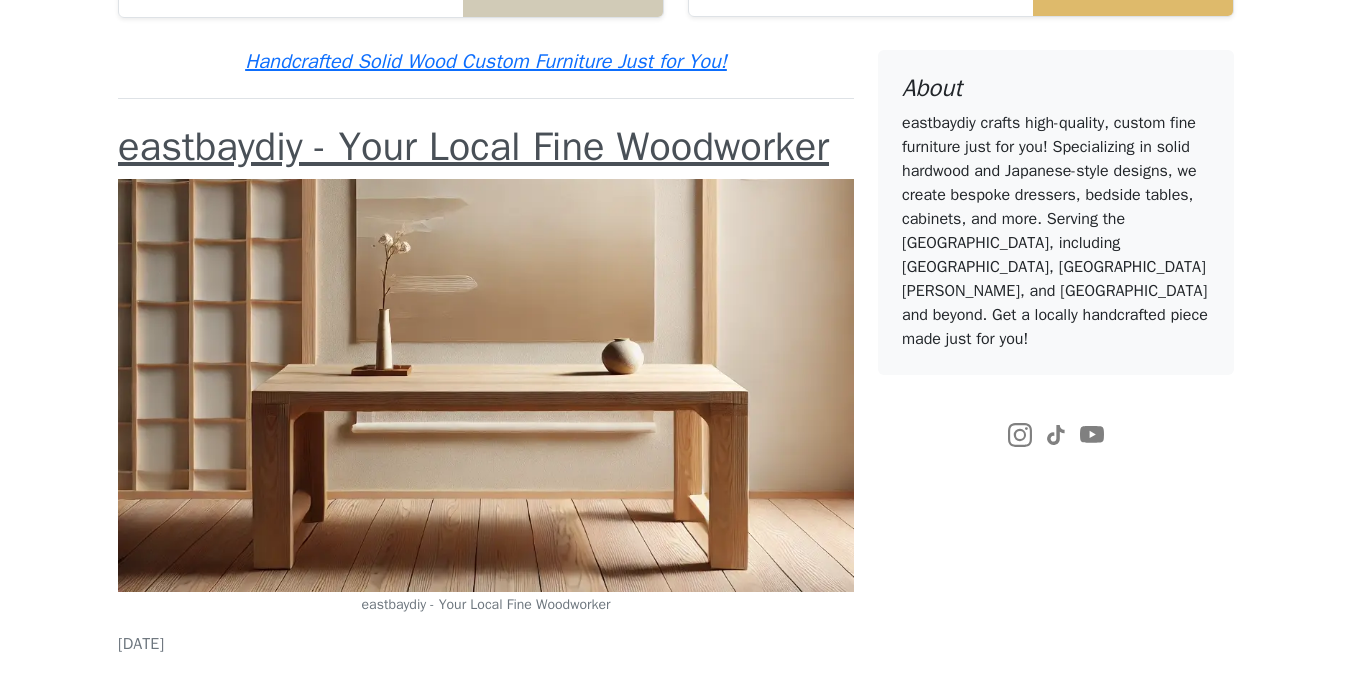 scroll, scrollTop: 0, scrollLeft: 0, axis: both 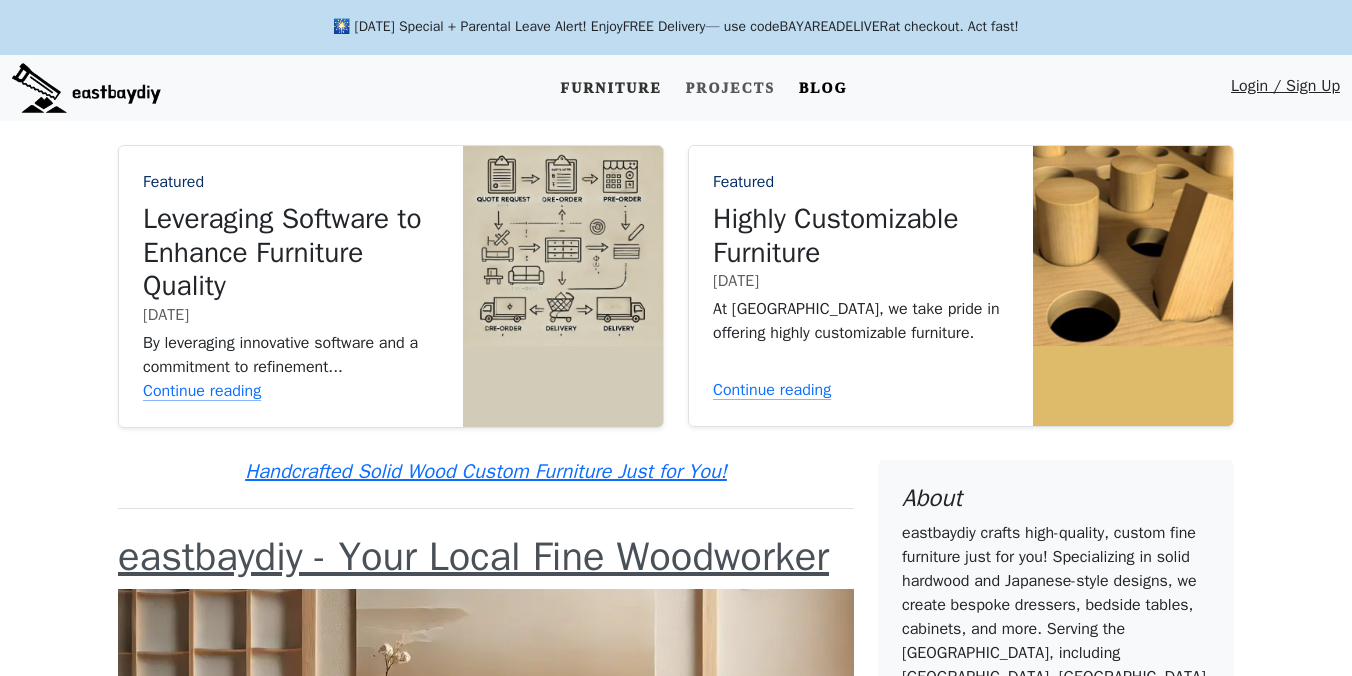 click on "Furniture" at bounding box center (611, 88) 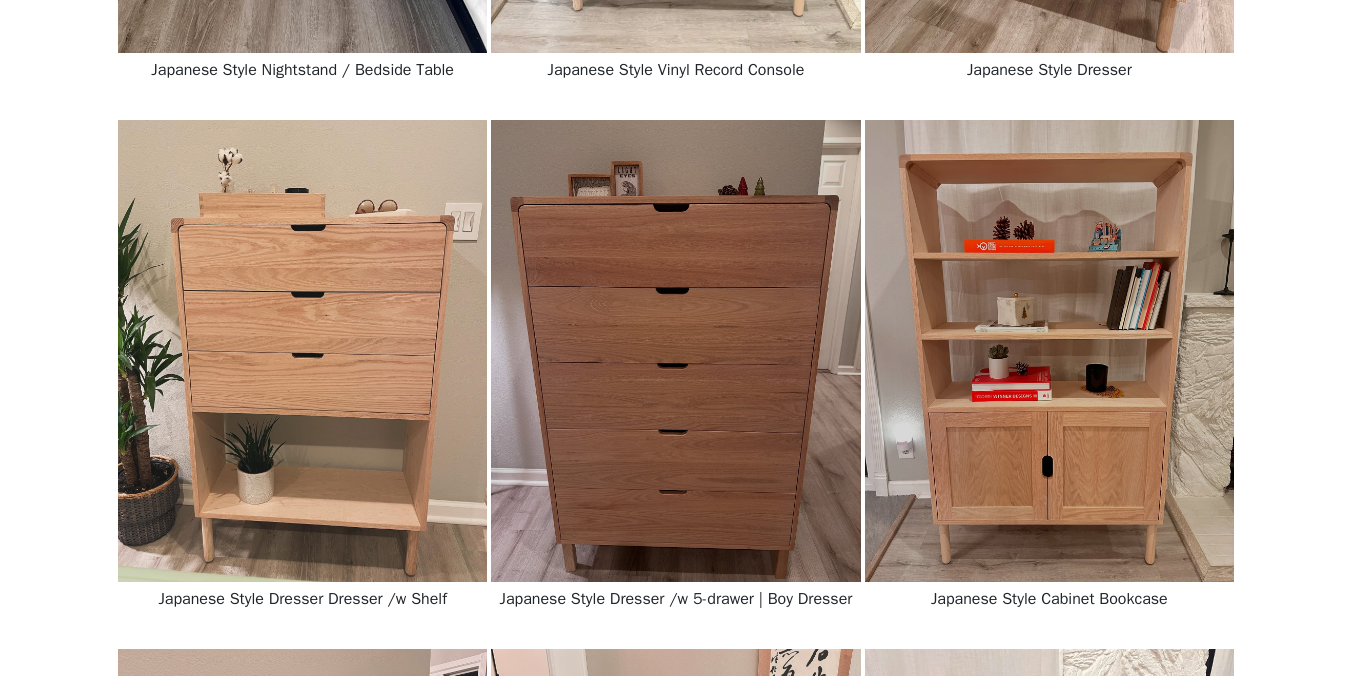 scroll, scrollTop: 0, scrollLeft: 0, axis: both 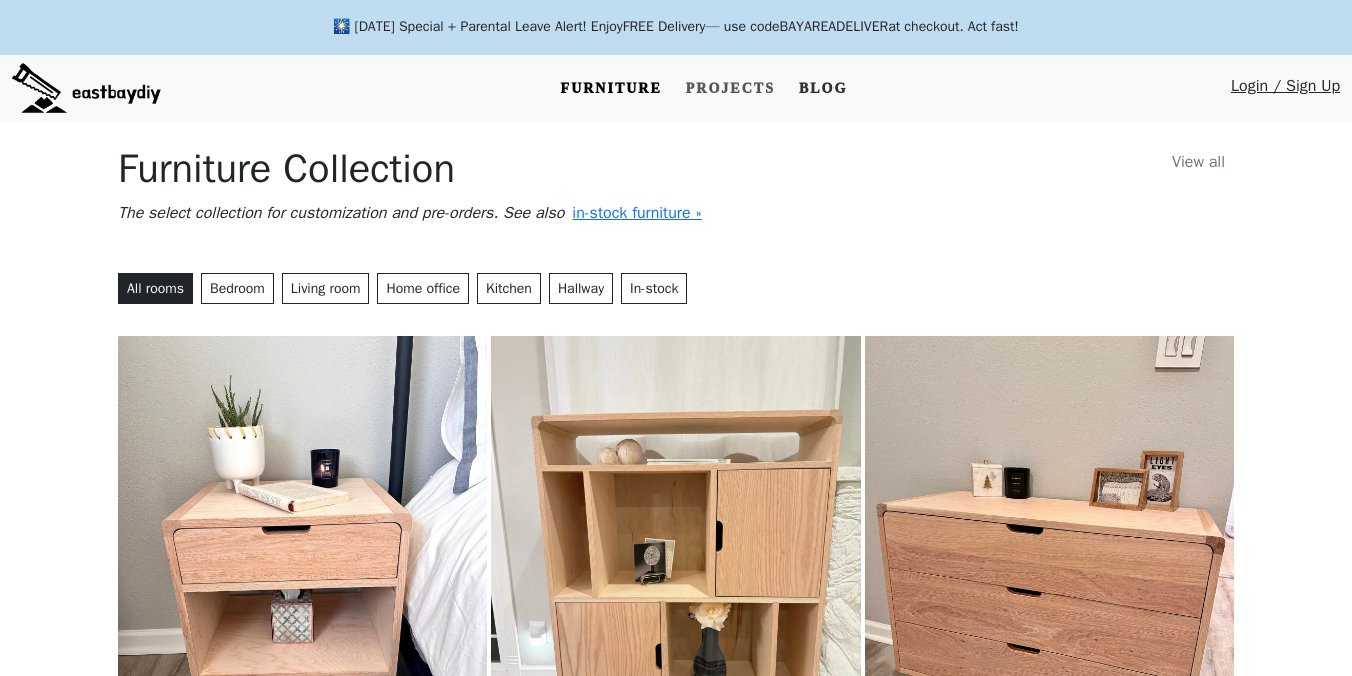 click on "Blog" at bounding box center (823, 88) 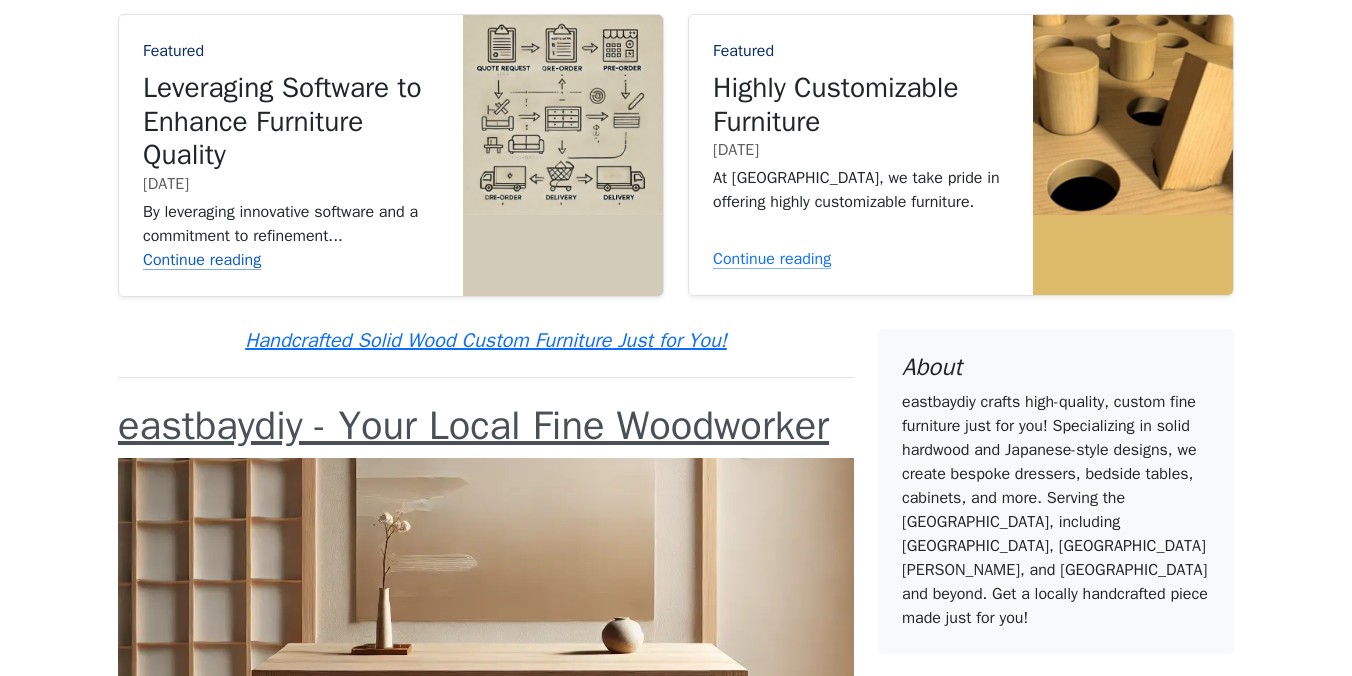 scroll, scrollTop: 0, scrollLeft: 0, axis: both 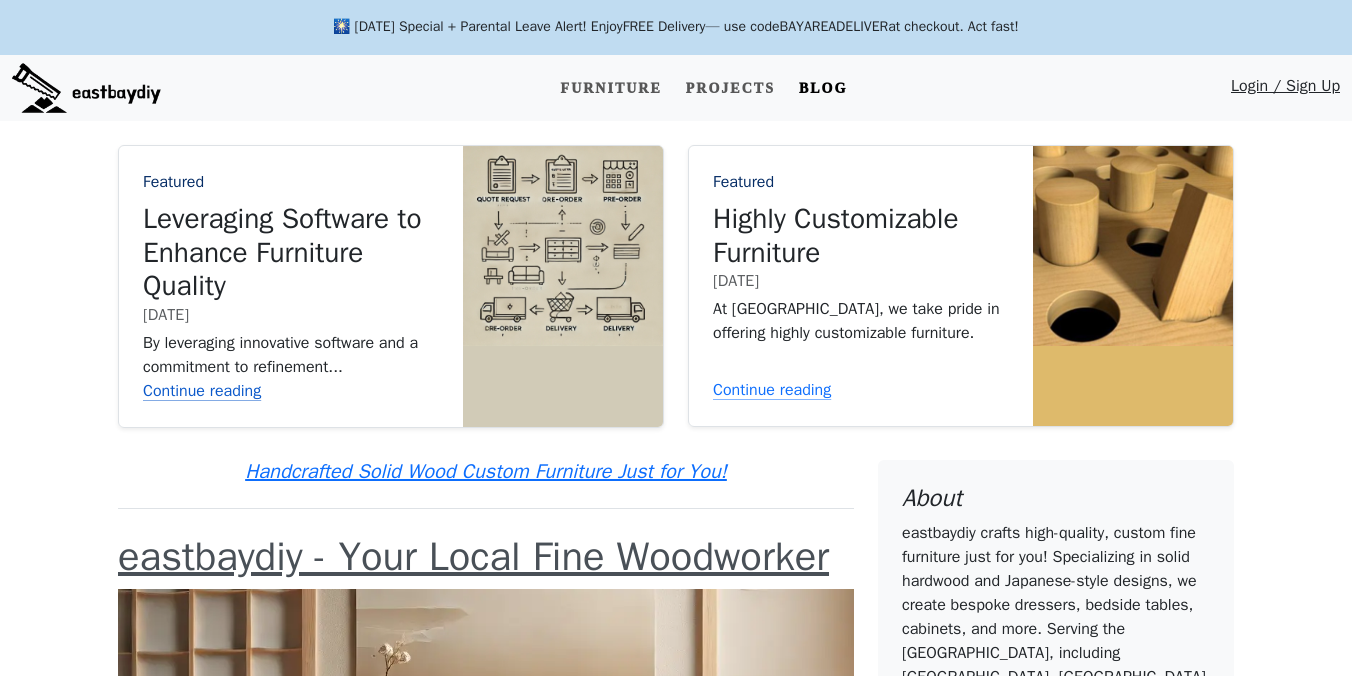 click on "Continue reading" at bounding box center (291, 391) 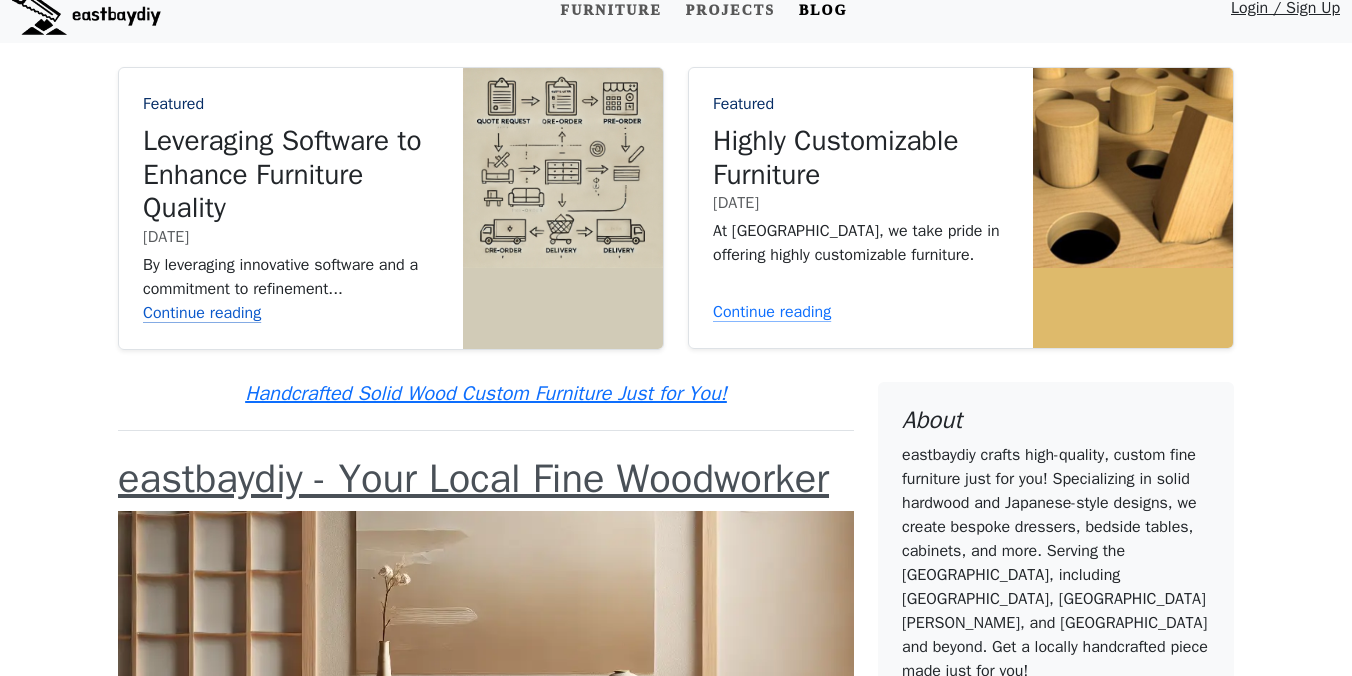 scroll, scrollTop: 0, scrollLeft: 0, axis: both 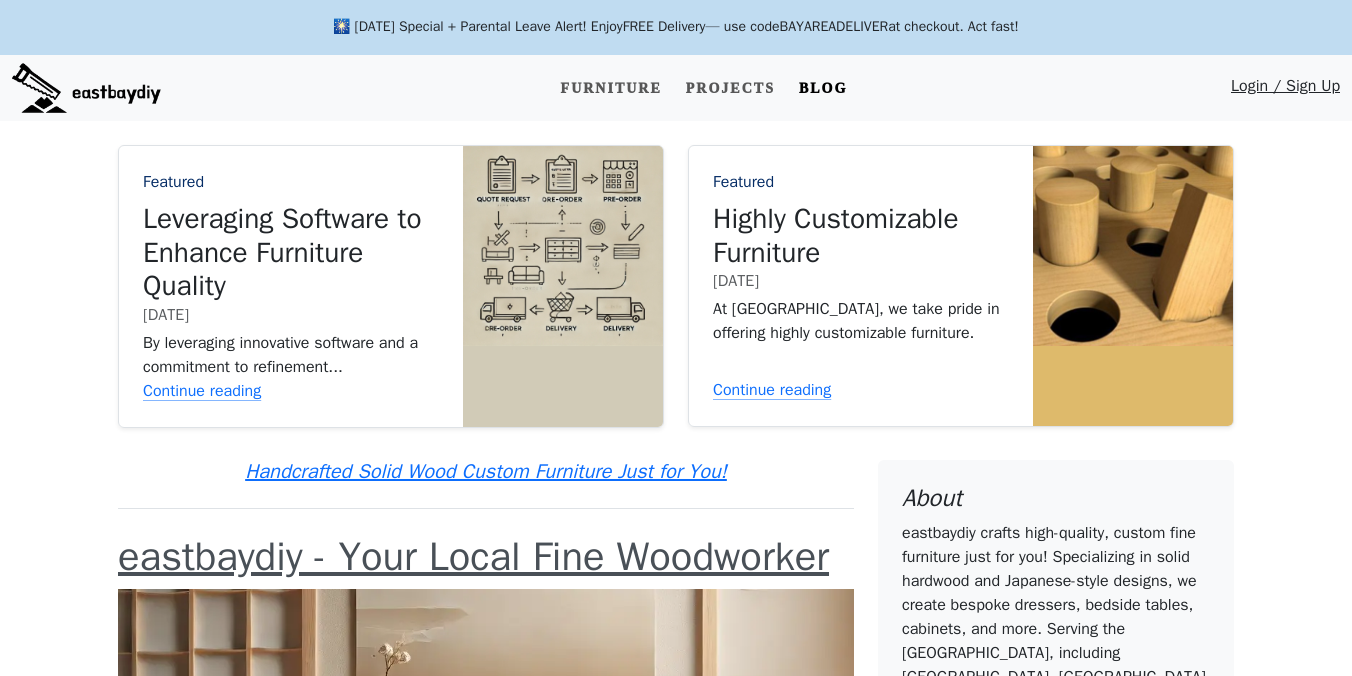 click on "Featured Leveraging Software to Enhance Furniture Quality 02/12/2025 By leveraging innovative software and a commitment to refinement... Continue reading Featured Highly Customizable Furniture 03/07/2025 At eastbaydiy, we take pride in offering highly customizable furniture. Continue reading Handcrafted Solid Wood Custom Furniture Just for You! eastbaydiy - Your Local Fine Woodworker eastbaydiy - Your Local Fine Woodworker 07/07/2025 If you're looking for furniture that's beyond standard, builder-grade quality, you've come to the right place. At eastbaydiy, we specialize in handcrafted, high-end wooden furniture that’s custom-made to fit your exact needs. Unlike mass-produced pieces, our furniture is designed to last a lifetime, using only the finest materials and expert craftsmanship. Continue reading Leveraging Software to Enhance Furniture Quality: How Technology Shapes Every Piece Auto Generated Cutting List and Materials  07/07/2025 Continue reading Tools you need to get started | Tools I use About" at bounding box center [676, 2487] 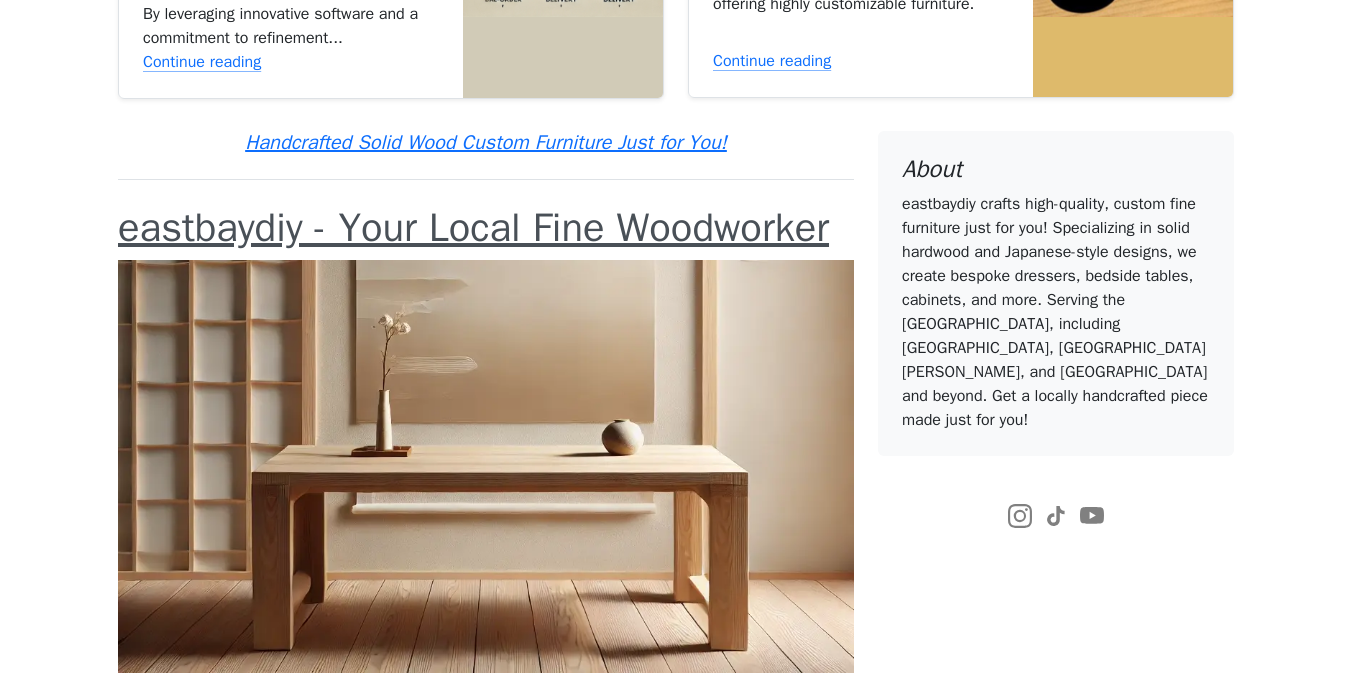scroll, scrollTop: 0, scrollLeft: 0, axis: both 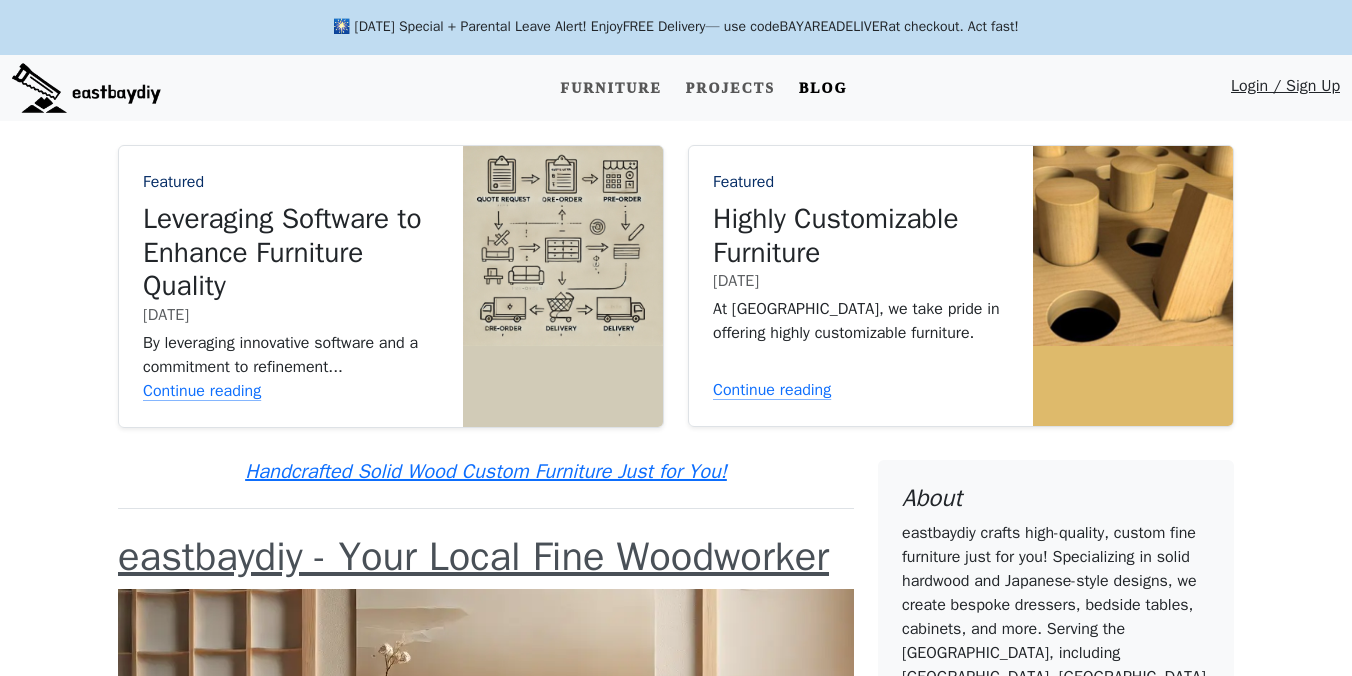 click on "About eastbaydiy crafts high-quality, custom fine furniture just for you! Specializing in solid hardwood and Japanese-style designs, we create bespoke dressers, bedside tables, cabinets, and more. Serving the Bay Area, including Oakland, San Jose, and San Francisco and beyond. Get a locally handcrafted piece made just for you!" at bounding box center [1056, 622] 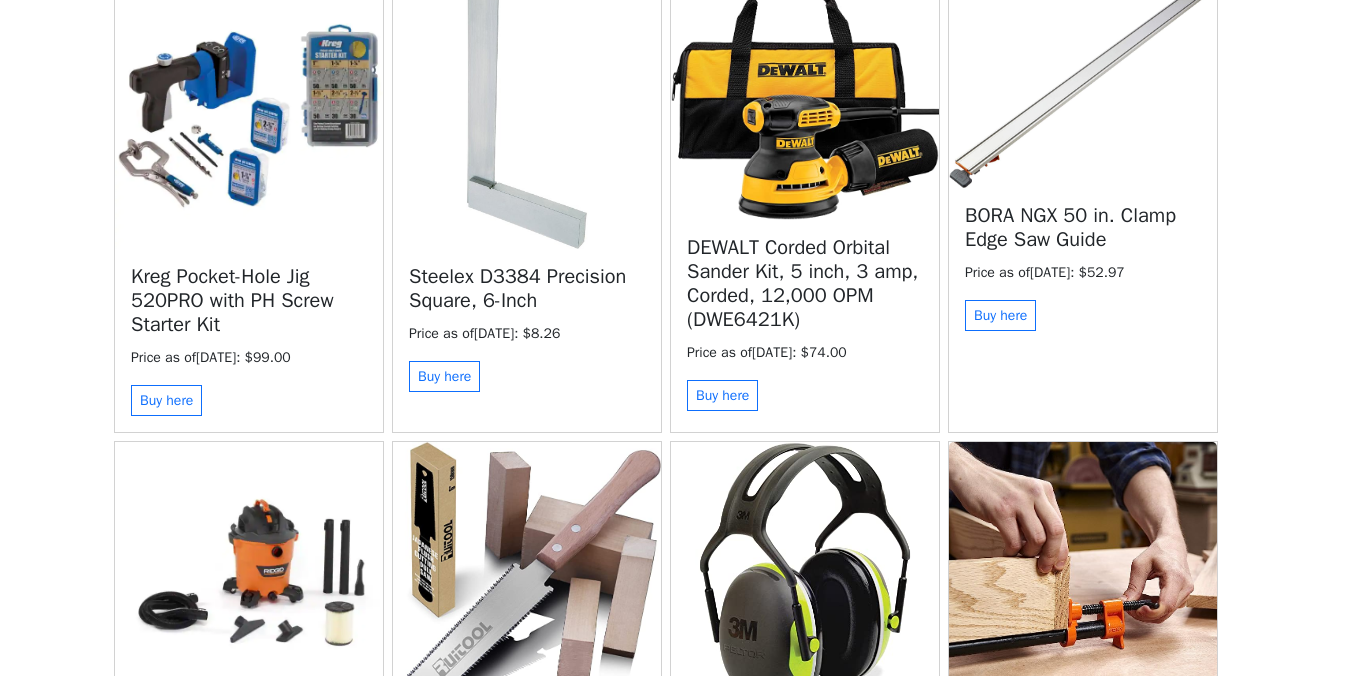 scroll, scrollTop: 3133, scrollLeft: 0, axis: vertical 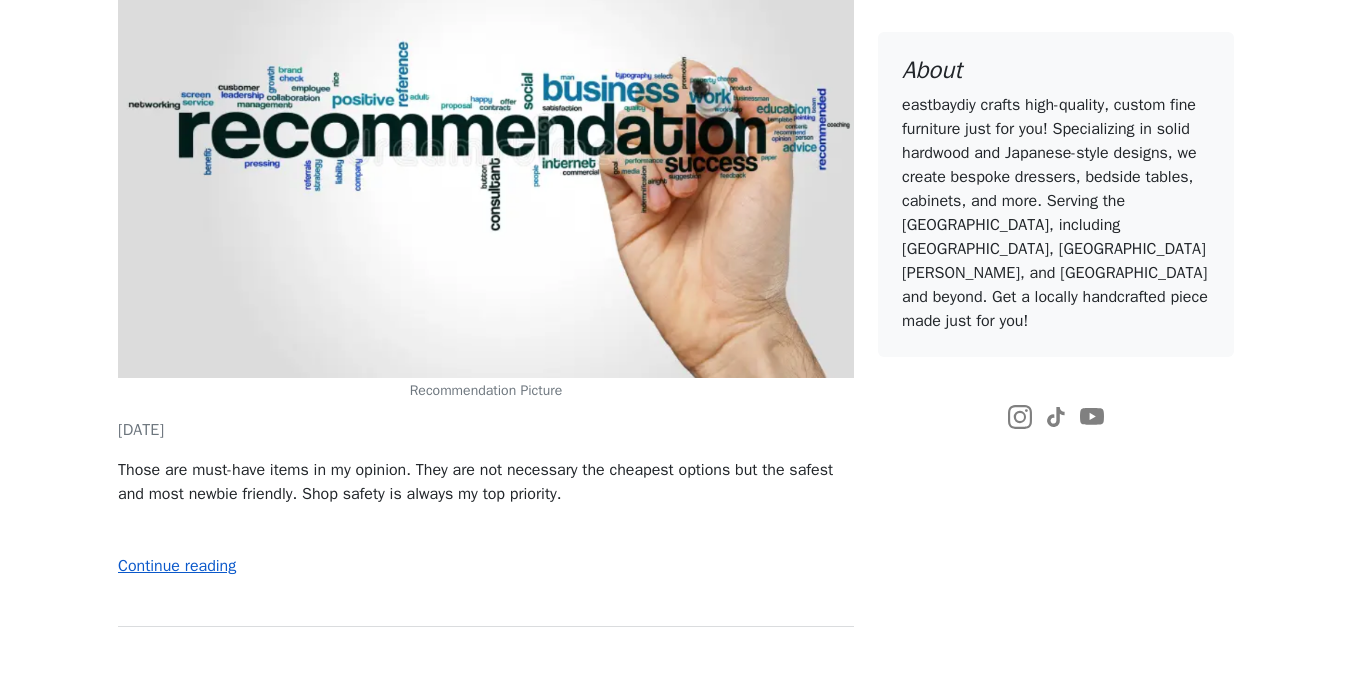 click on "Continue reading" at bounding box center (177, 566) 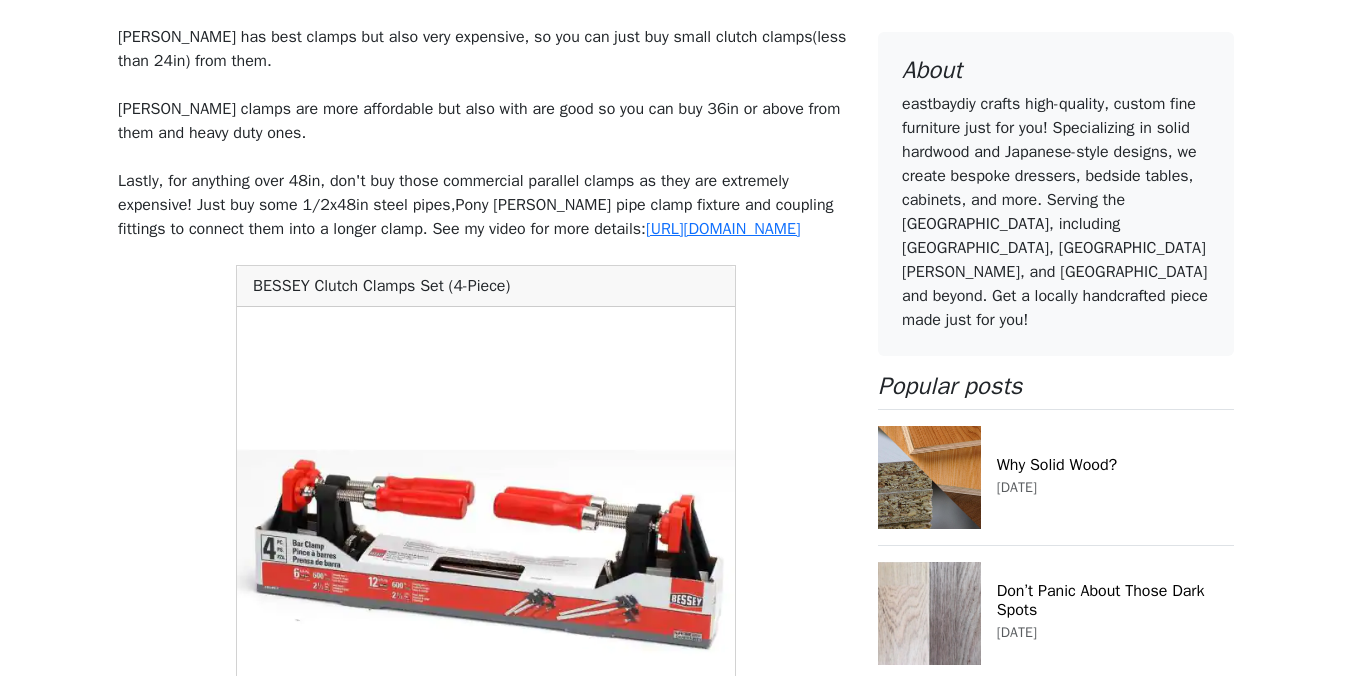 scroll, scrollTop: 6441, scrollLeft: 0, axis: vertical 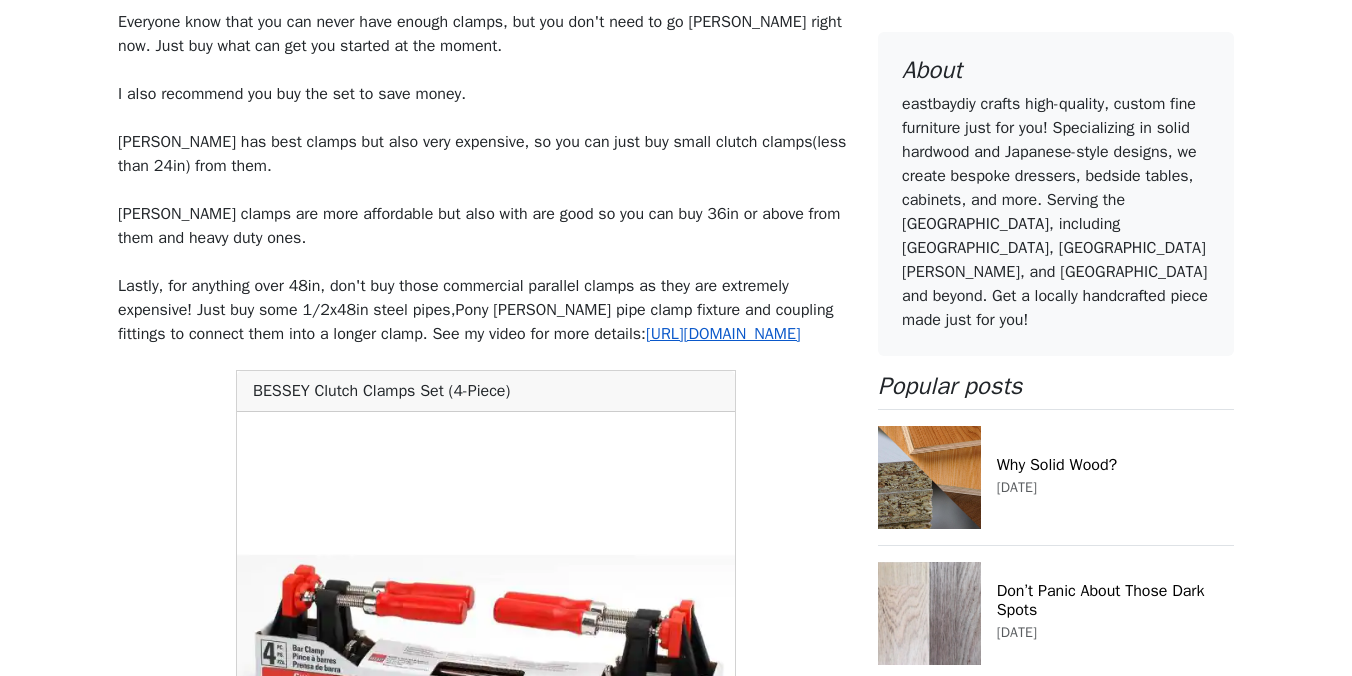 click on "[URL][DOMAIN_NAME]" at bounding box center [723, 334] 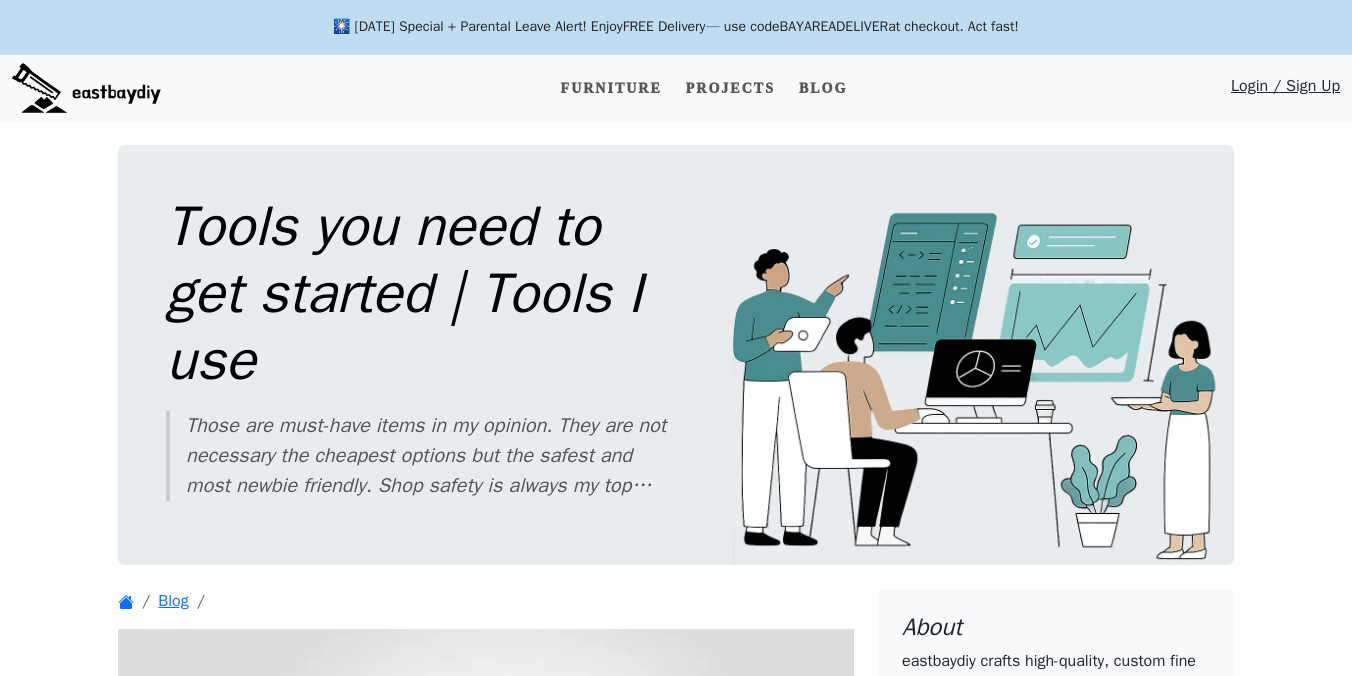 scroll, scrollTop: 6494, scrollLeft: 0, axis: vertical 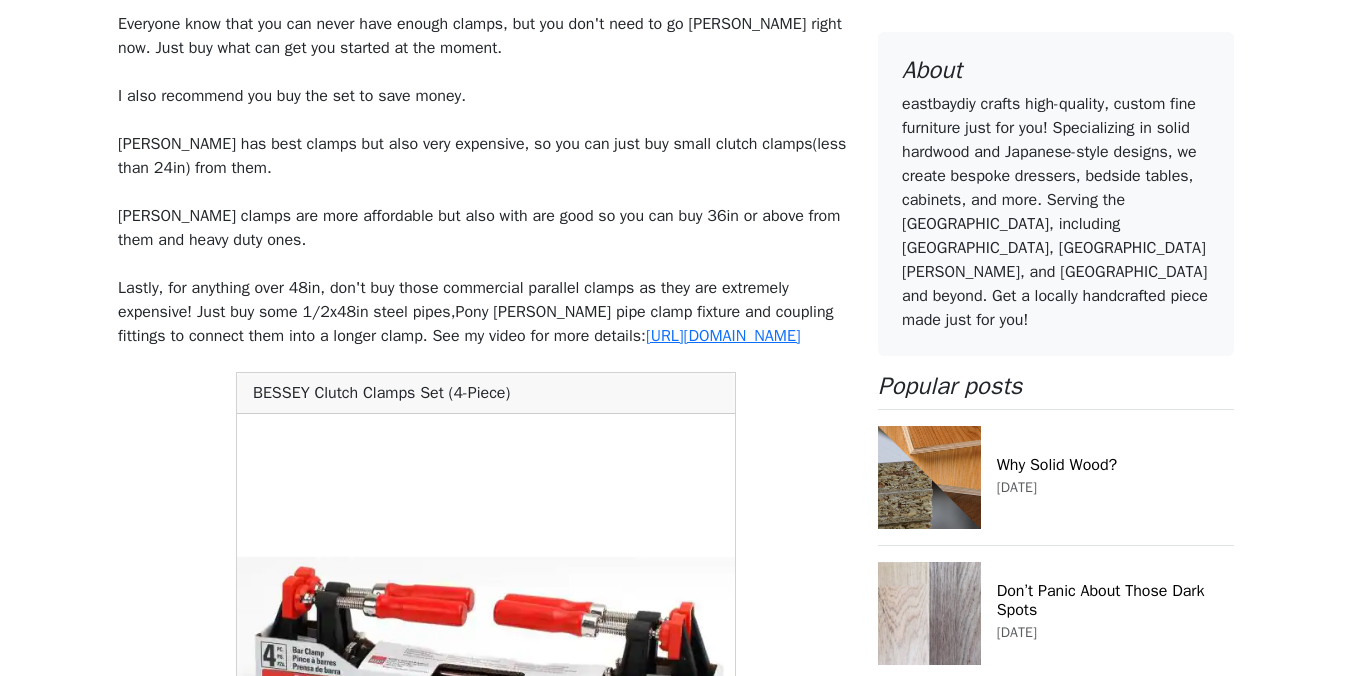 drag, startPoint x: 403, startPoint y: 337, endPoint x: 110, endPoint y: 336, distance: 293.0017 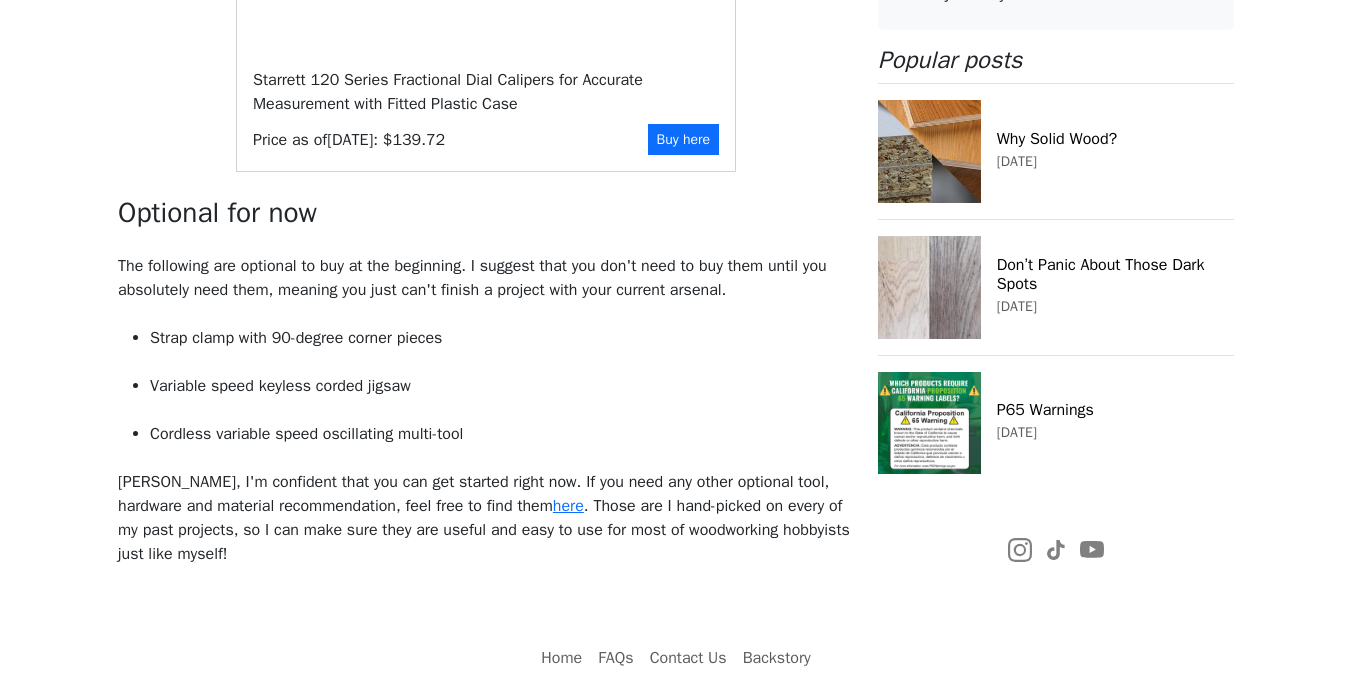 scroll, scrollTop: 12807, scrollLeft: 0, axis: vertical 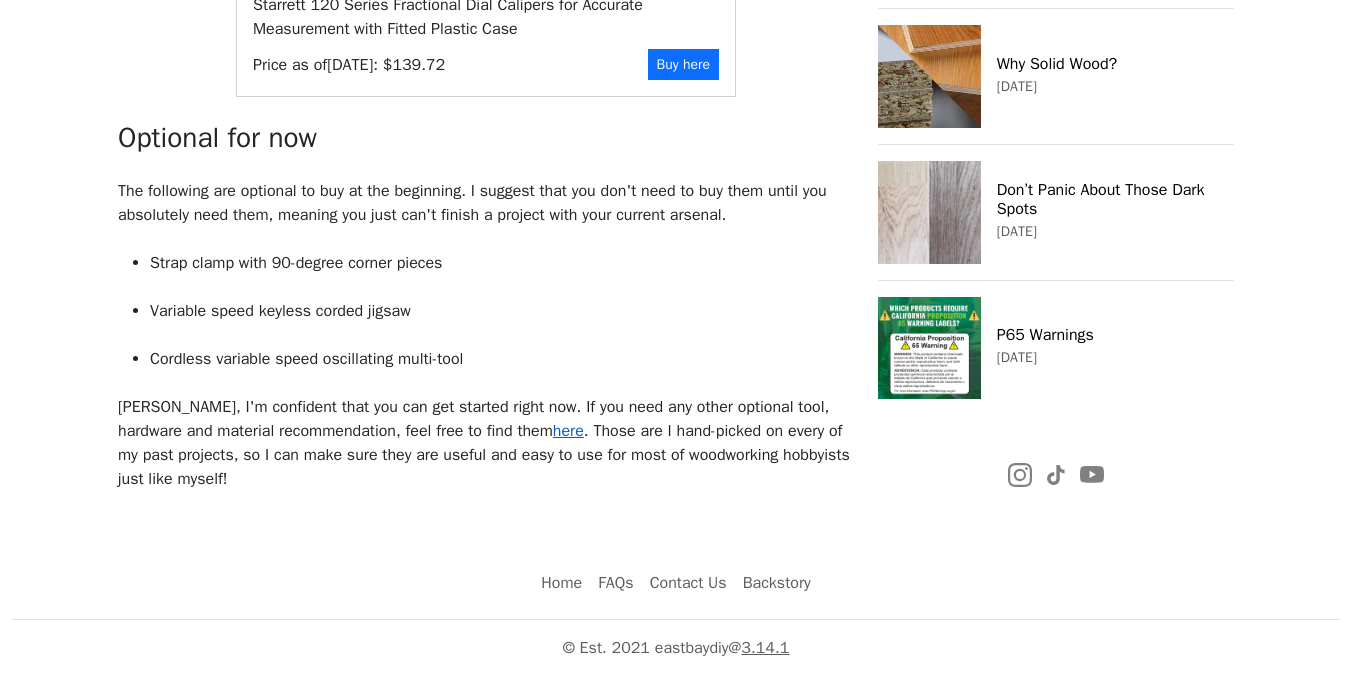 click on "here" at bounding box center (568, 431) 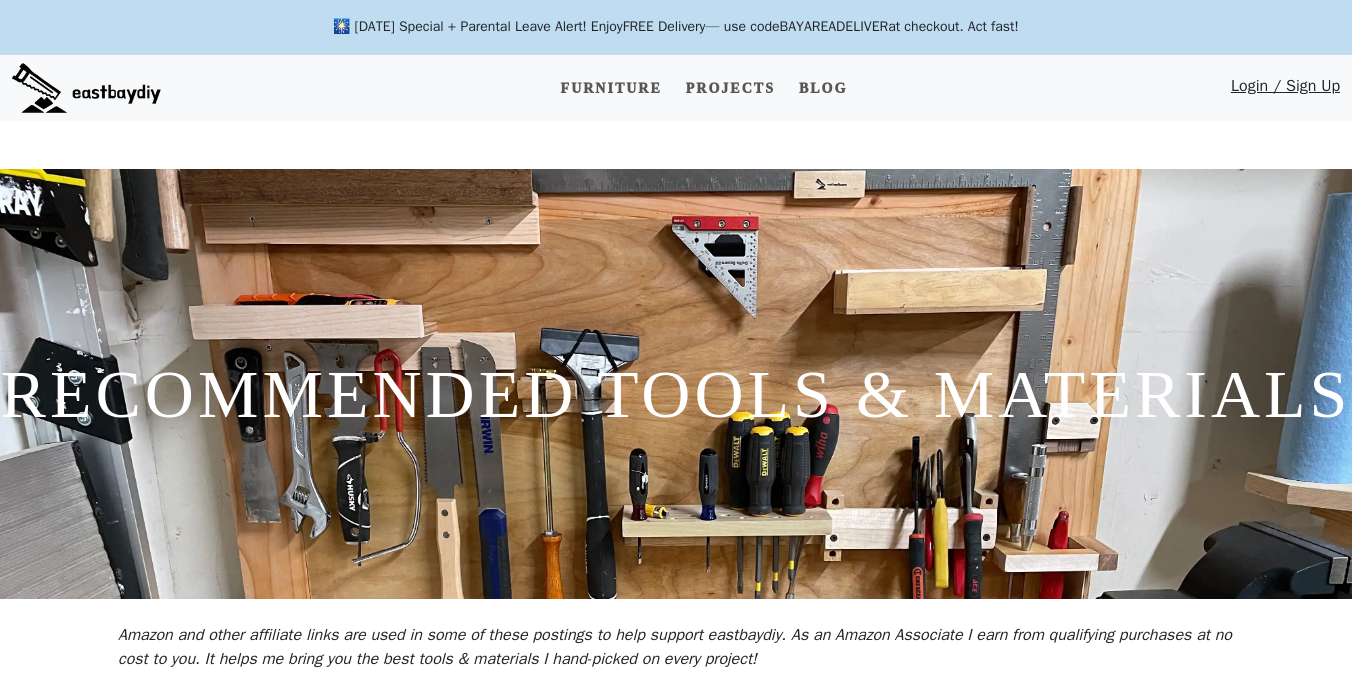 scroll, scrollTop: 0, scrollLeft: 0, axis: both 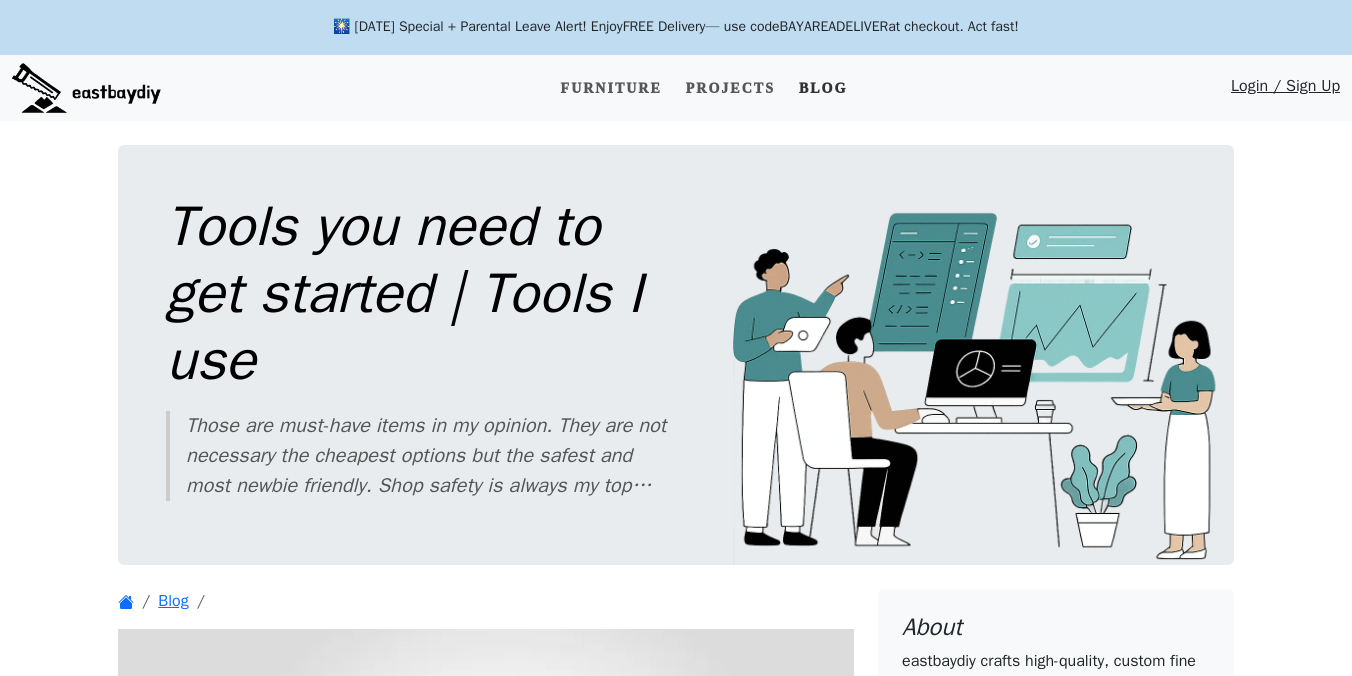 click on "Blog" at bounding box center [823, 88] 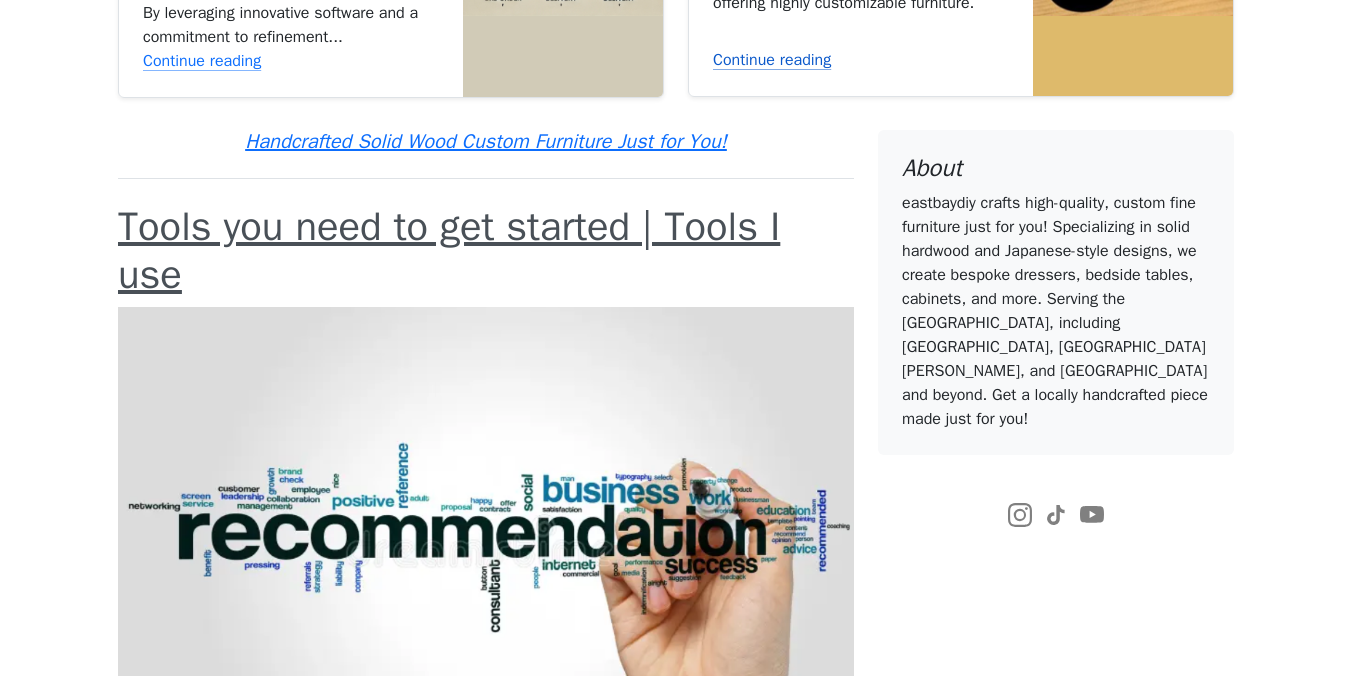 scroll, scrollTop: 0, scrollLeft: 0, axis: both 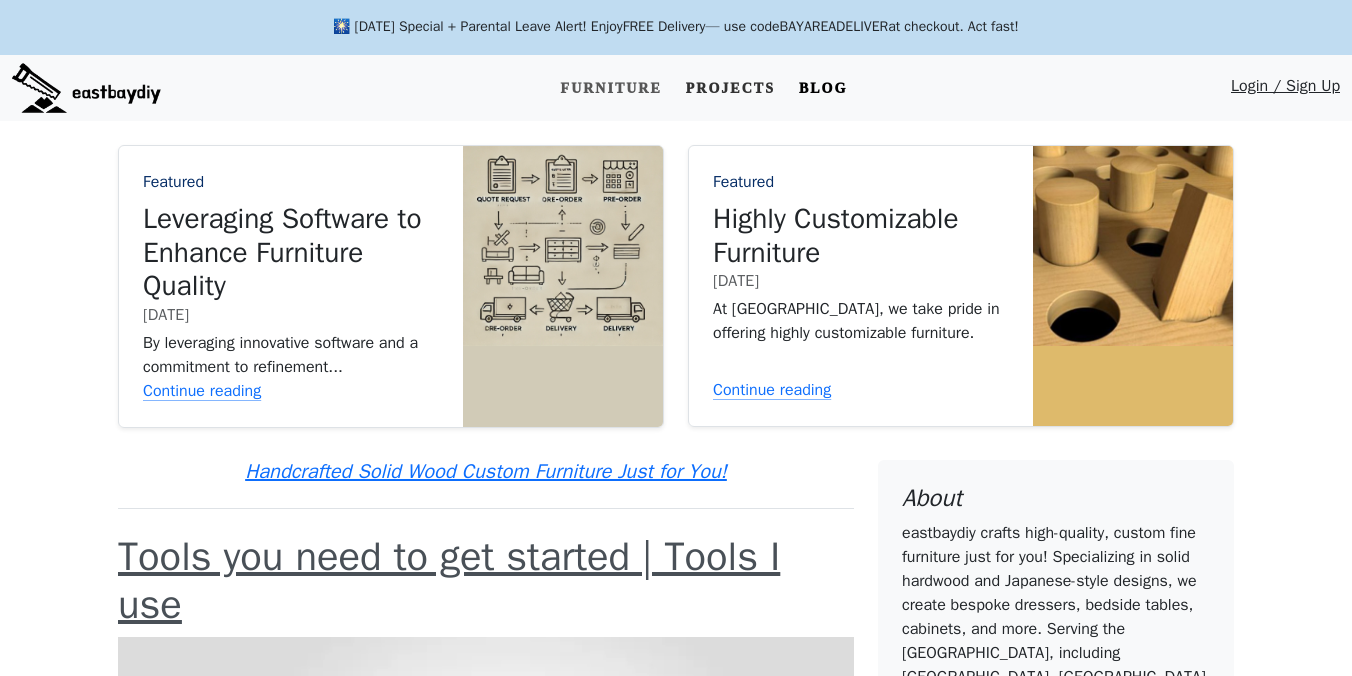 click on "Projects" at bounding box center (730, 88) 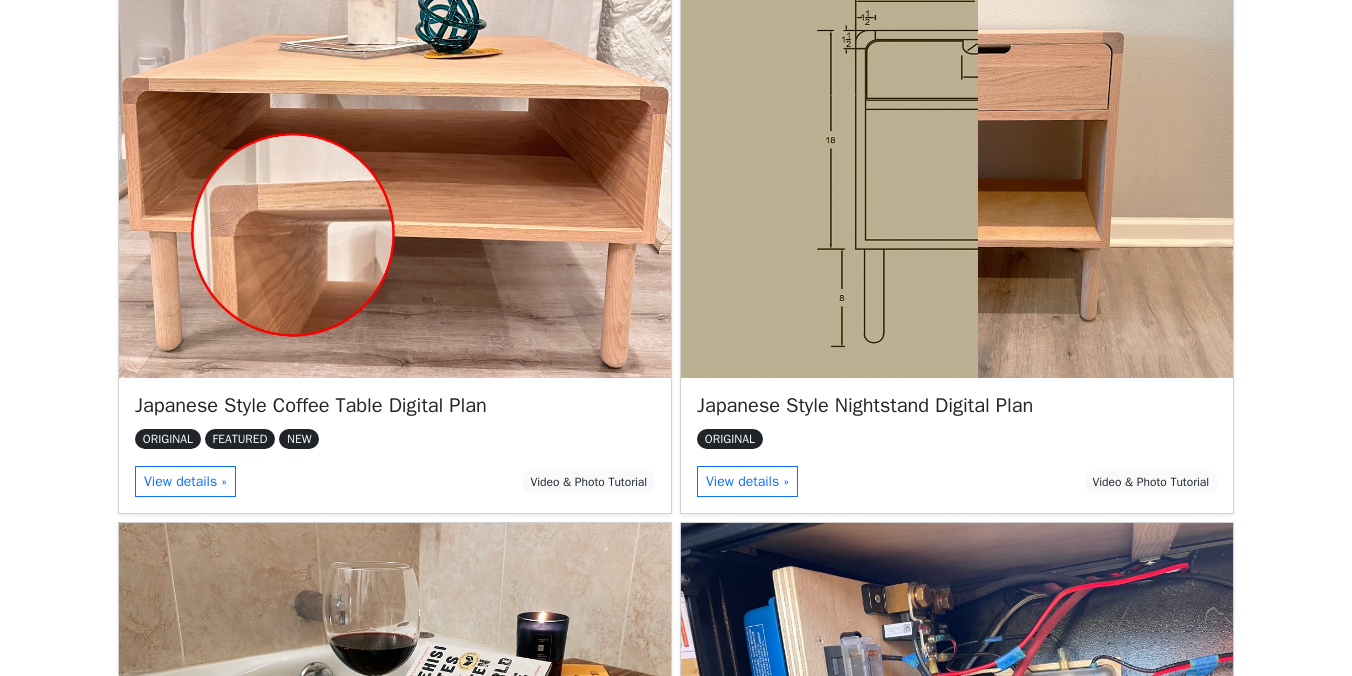 scroll, scrollTop: 0, scrollLeft: 0, axis: both 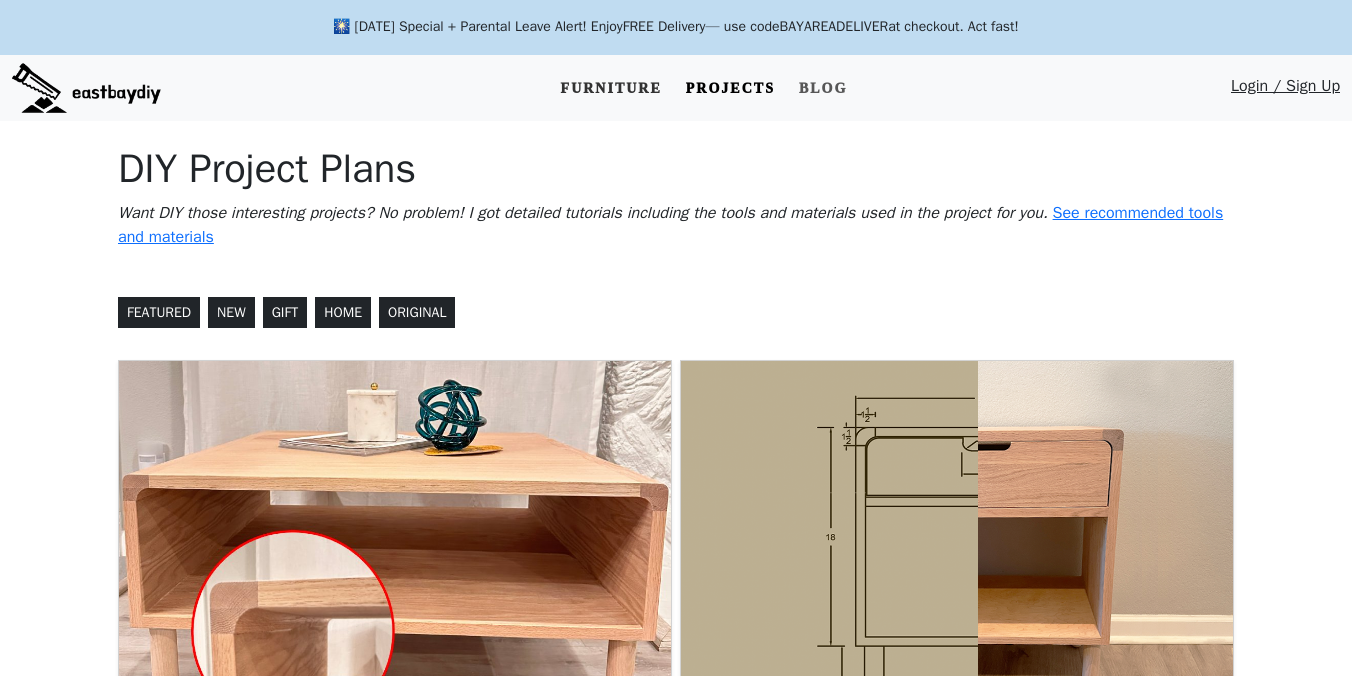 click on "Furniture" at bounding box center [611, 88] 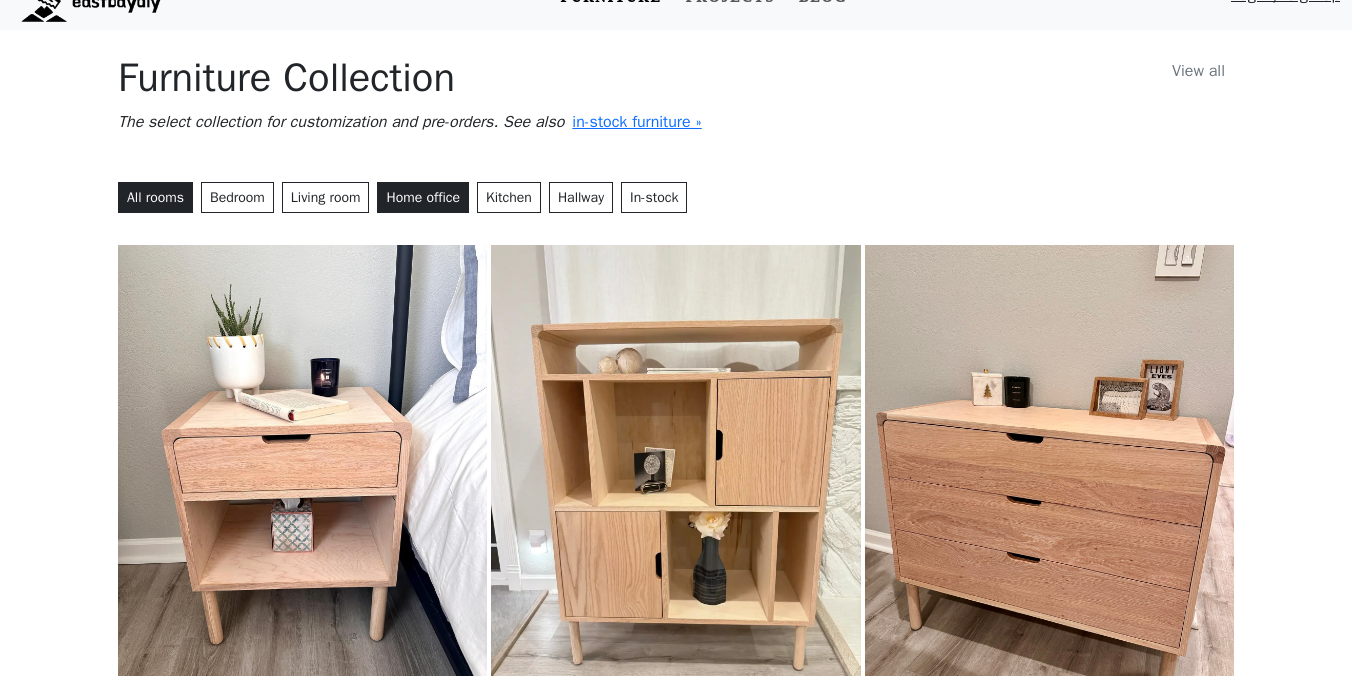 scroll, scrollTop: 0, scrollLeft: 0, axis: both 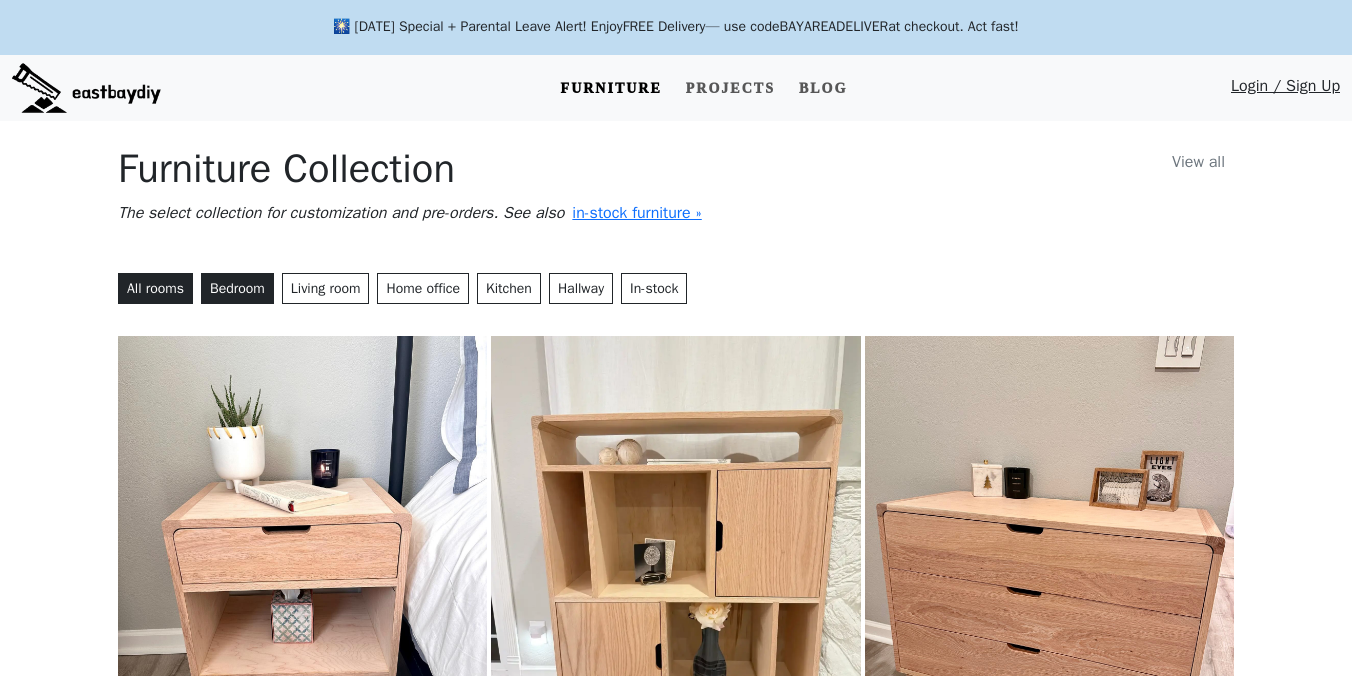 click on "Bedroom" at bounding box center [237, 288] 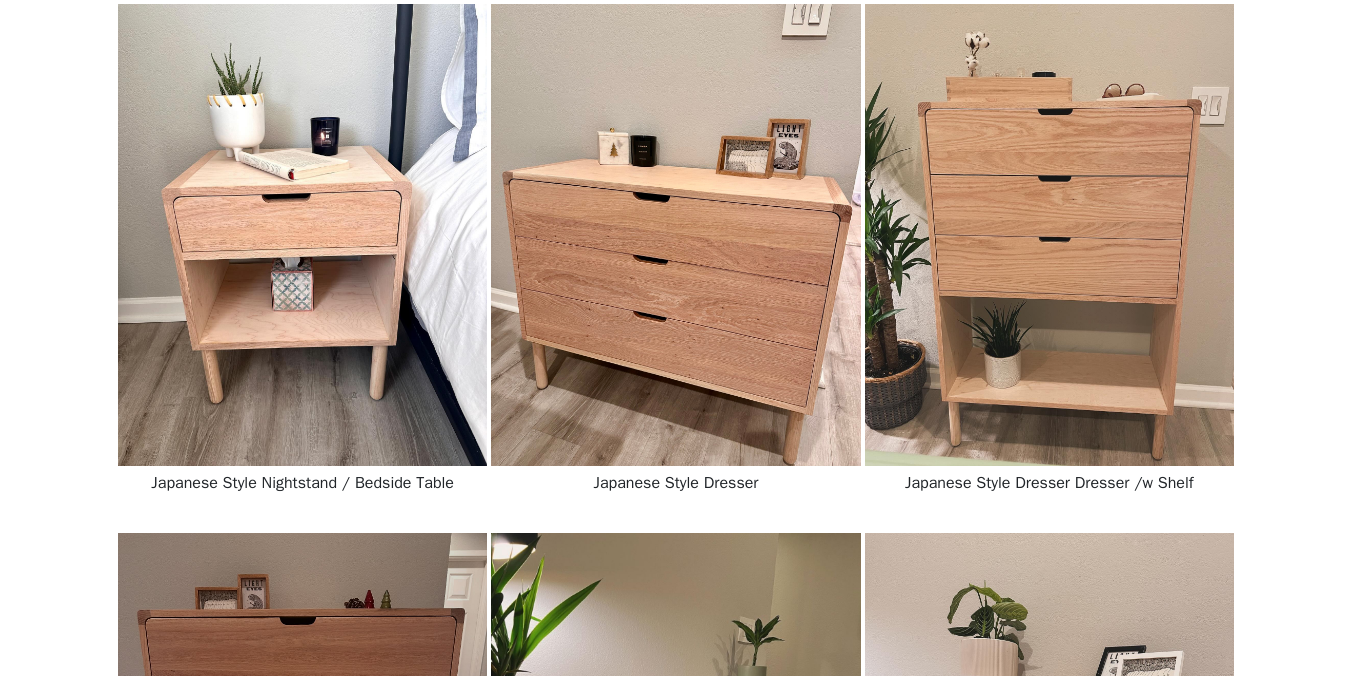 scroll, scrollTop: 0, scrollLeft: 0, axis: both 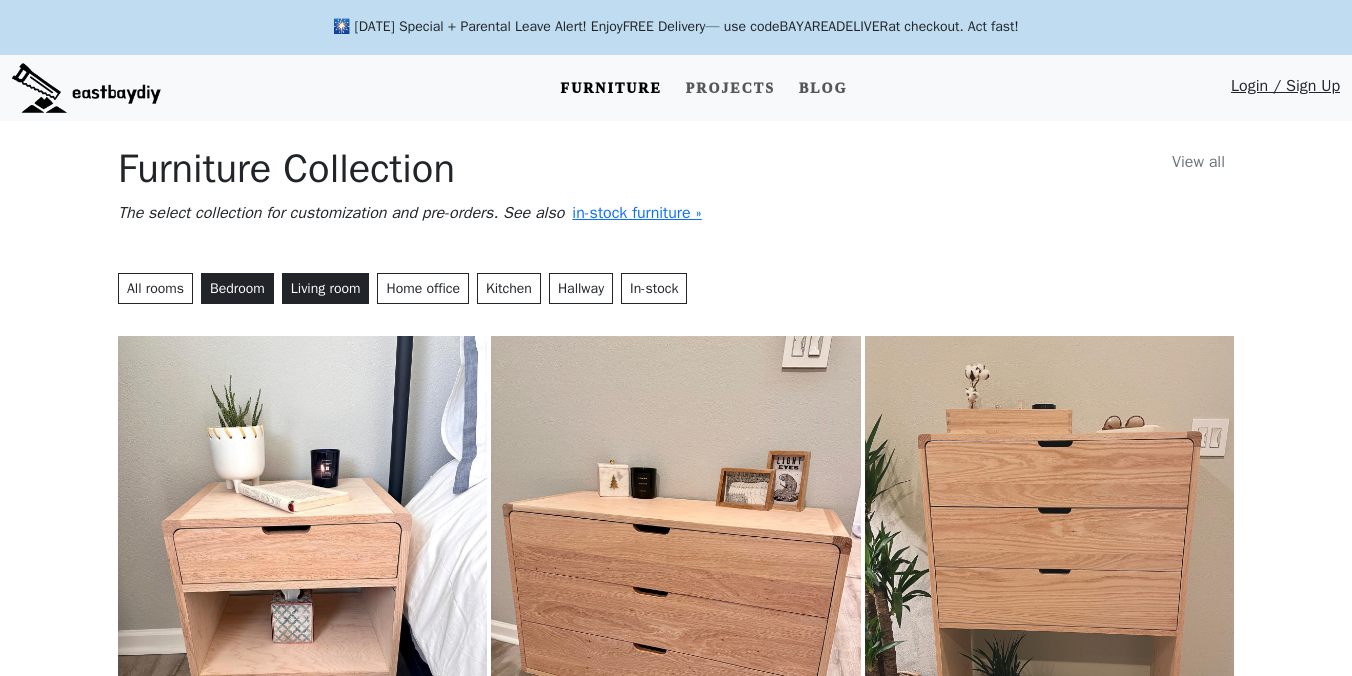 click on "Living room" at bounding box center [326, 288] 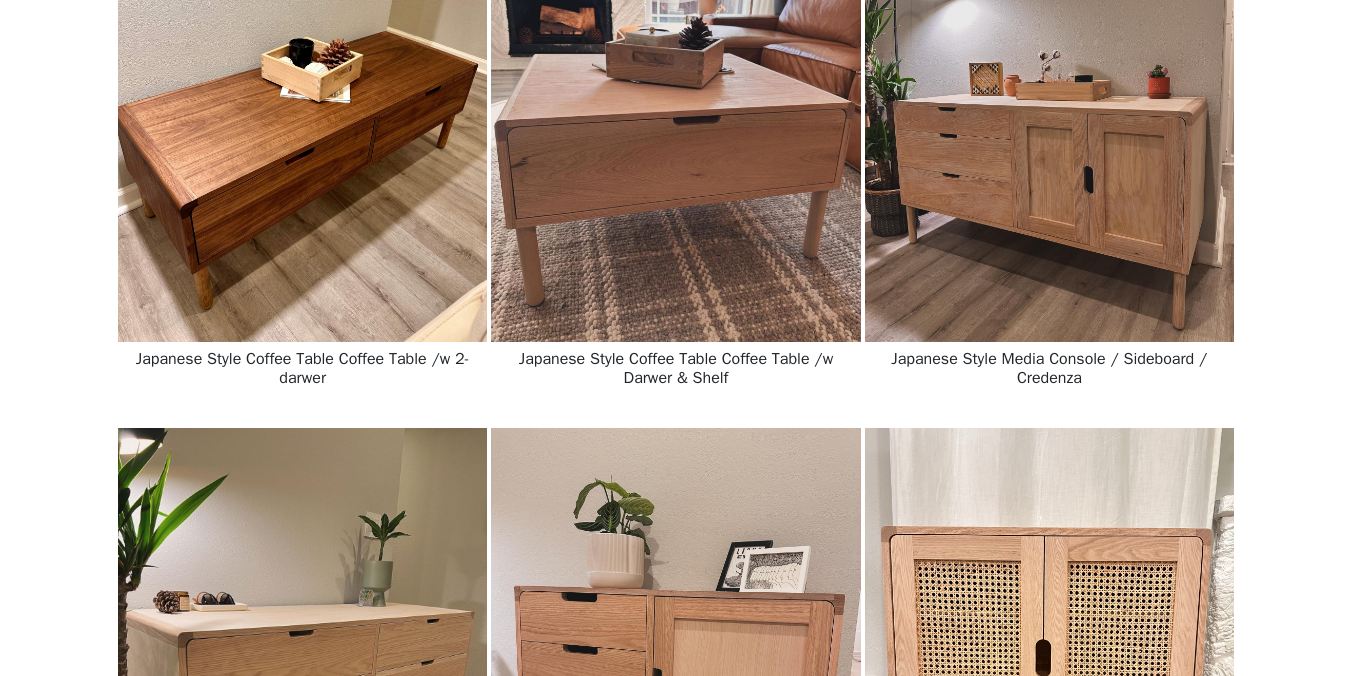 scroll, scrollTop: 98, scrollLeft: 0, axis: vertical 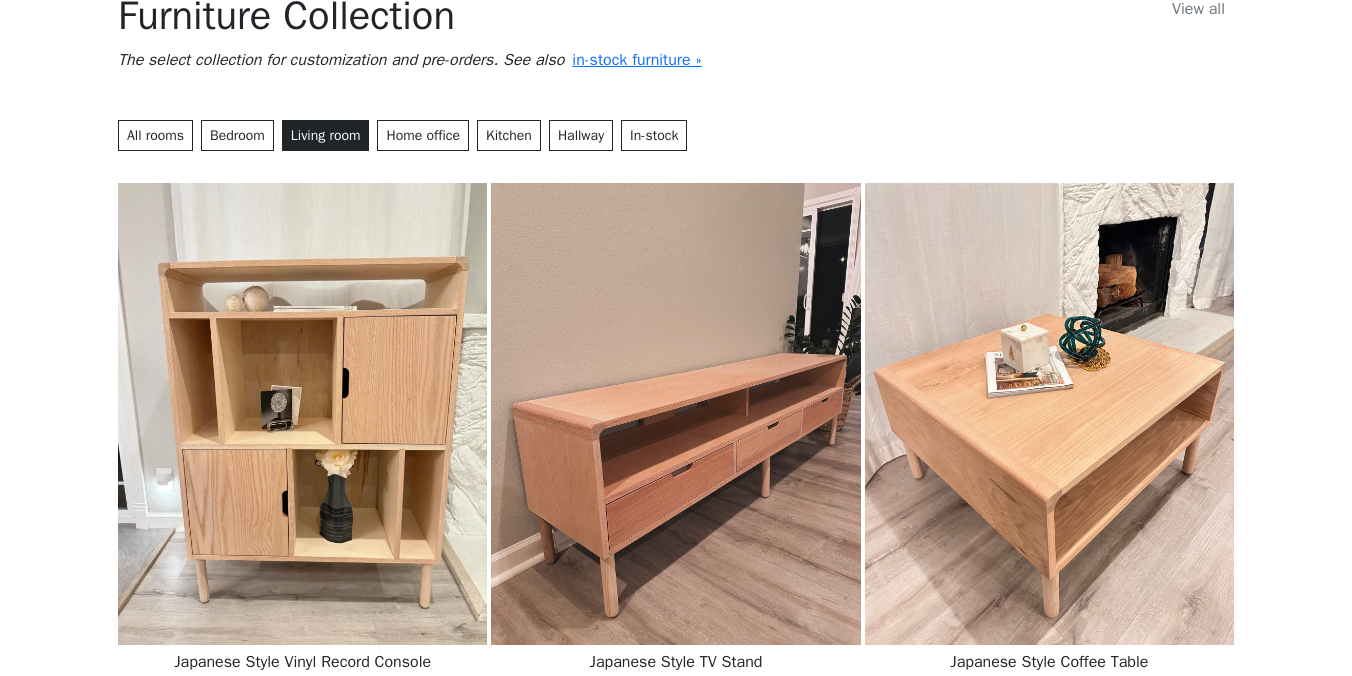 click on "Furniture Collection View all The select collection for customization and pre-orders. See also in-stock furniture » All rooms Bedroom Living room Home office Kitchen Hallway In-stock Japanese Style Vinyl Record Console Japanese Style TV Stand Japanese Style Coffee Table Japanese Style Coffee Table Coffee Table /w 2-darwer Japanese Style Coffee Table Coffee Table /w Darwer & Shelf Japanese Style Media Console / Sideboard / Credenza Japanese Style Media Console / Sideboard / Credenza Dresser w/ 6-drawer Japanese Style Chest / Side Cabinet Japanese Style Chest / Side Cabinet Cabinet /w 2-door See all in-stock furniture » Want us to customize one of these pieces? You can use  our online tool  to build your piece and pre-order it right away. Have any questions? Find your answers in  FAQs Join the Mailing List Be the first to know about pre-sale furniture and other things happening at eastbaydiy and to get an exclusive   5 % discount. Join the community" at bounding box center [676, 1051] 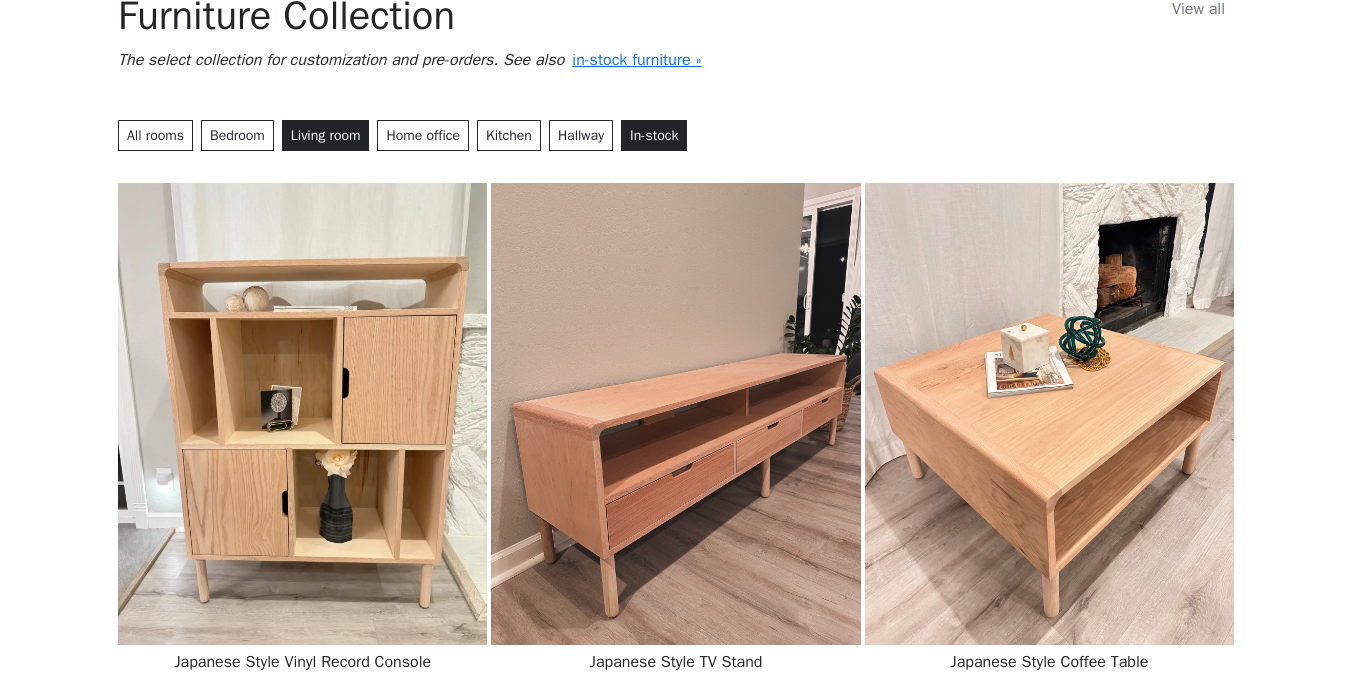 click on "In-stock" at bounding box center [654, 135] 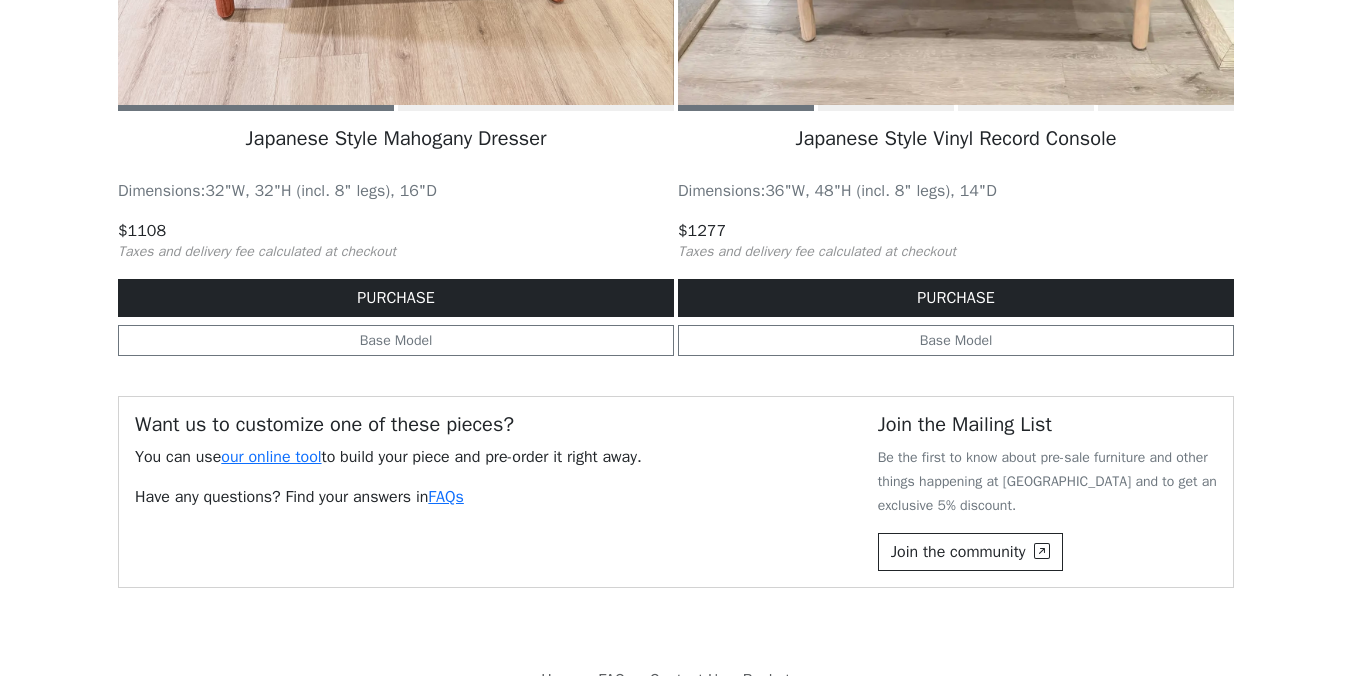 scroll, scrollTop: 0, scrollLeft: 0, axis: both 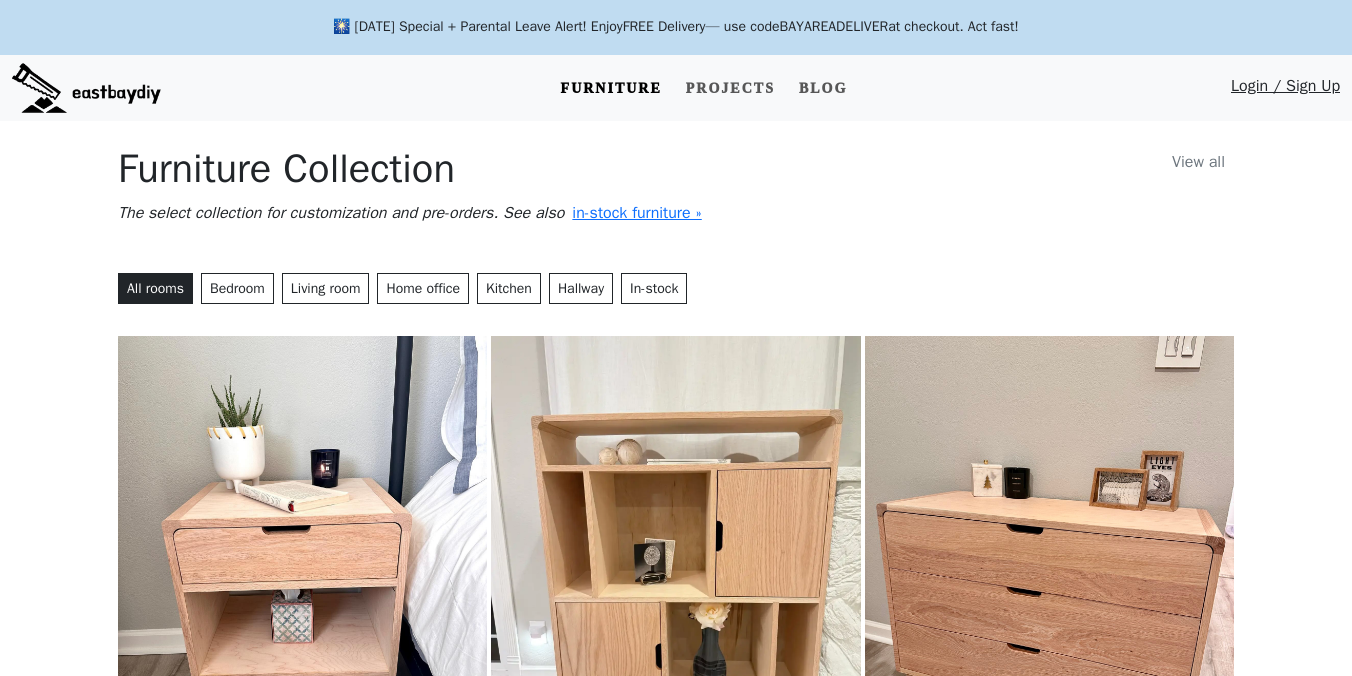click on "View all" at bounding box center (1198, 162) 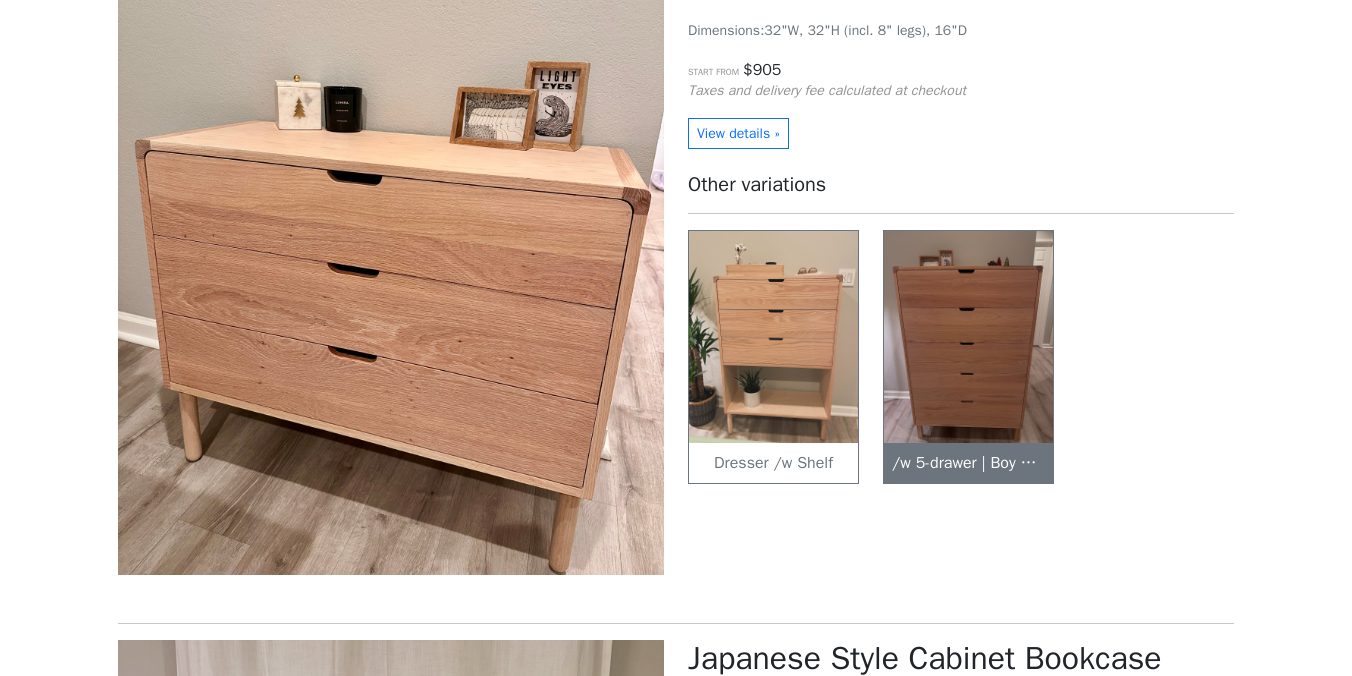 scroll, scrollTop: 1882, scrollLeft: 0, axis: vertical 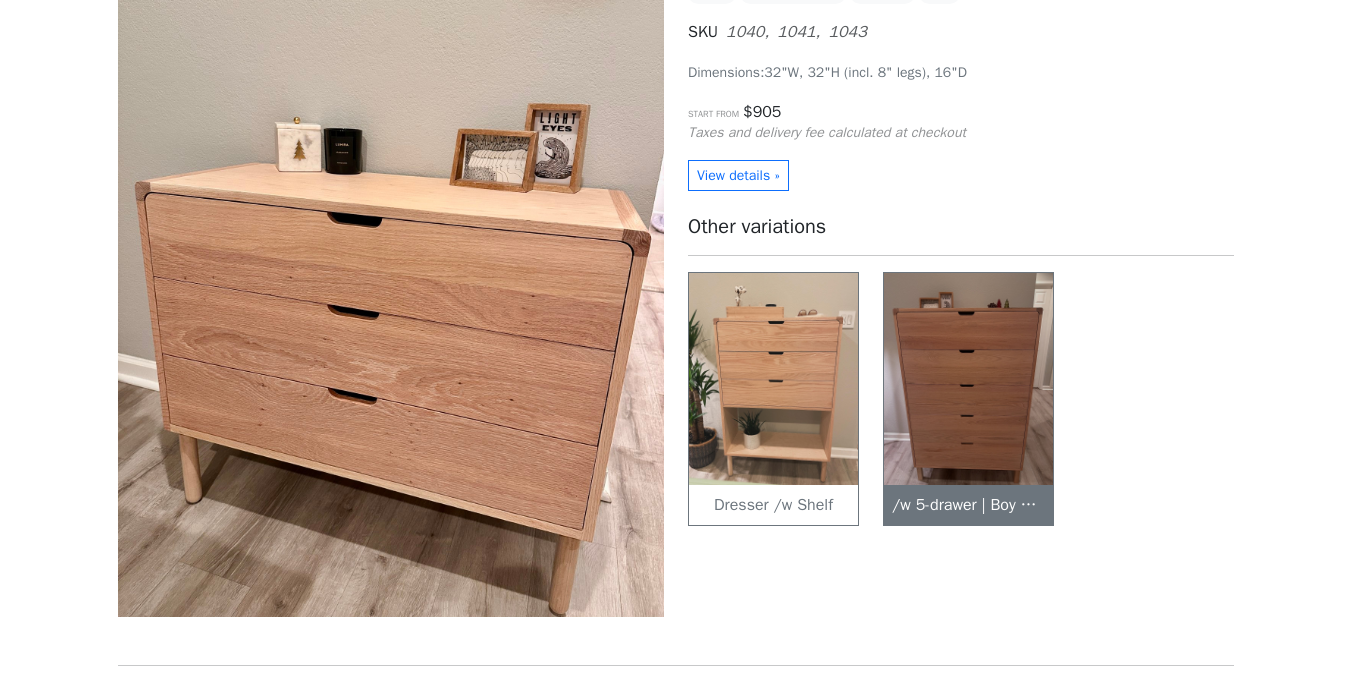 click at bounding box center [968, 378] 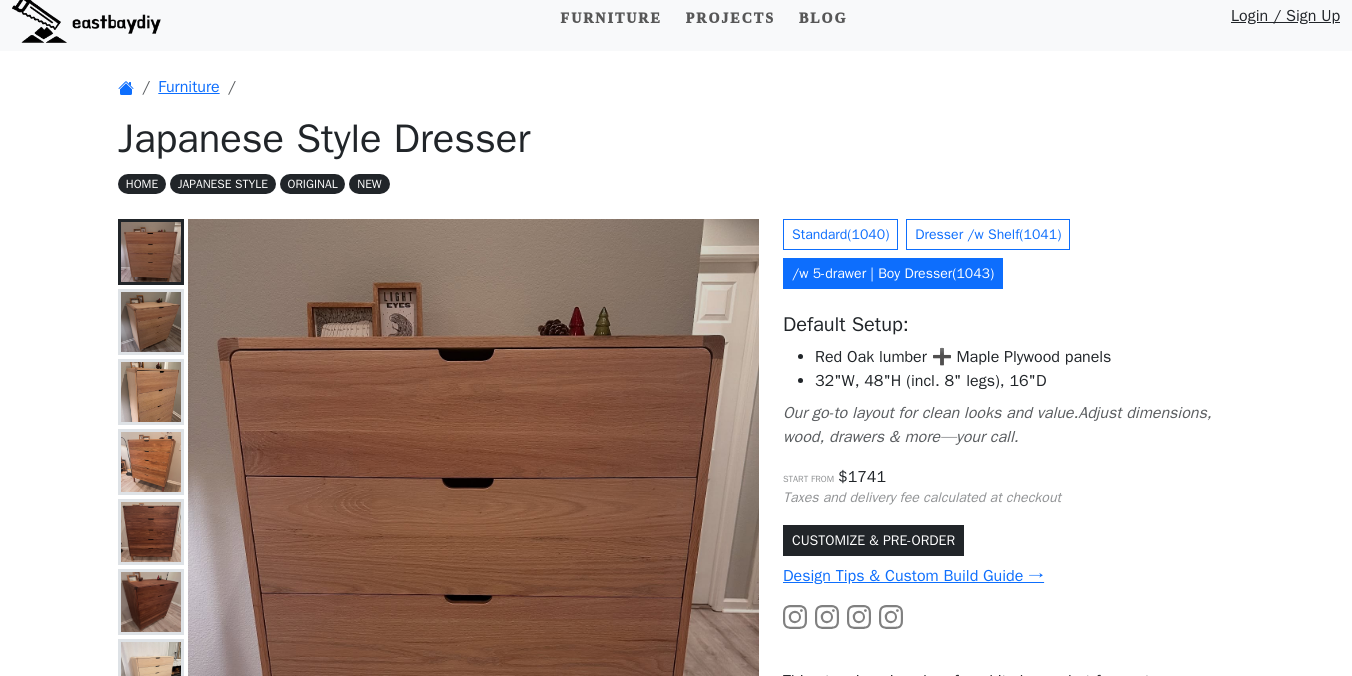 scroll, scrollTop: 0, scrollLeft: 0, axis: both 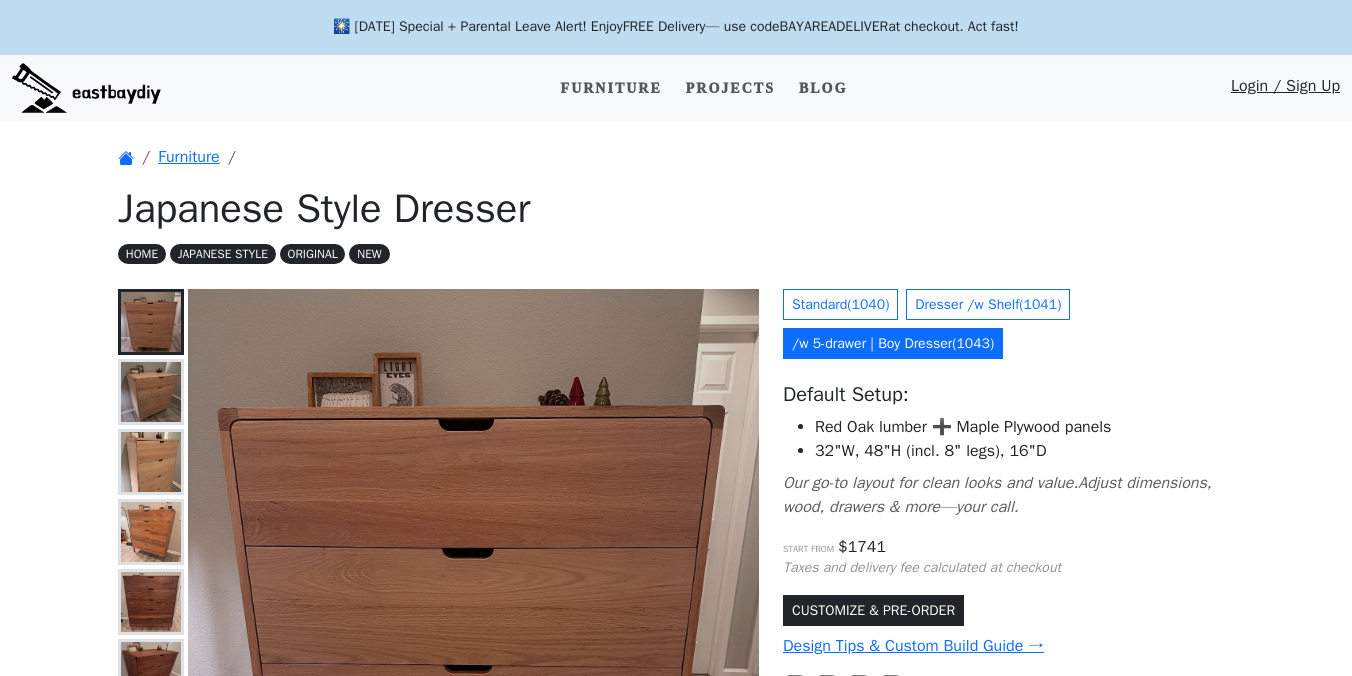 click at bounding box center [86, 88] 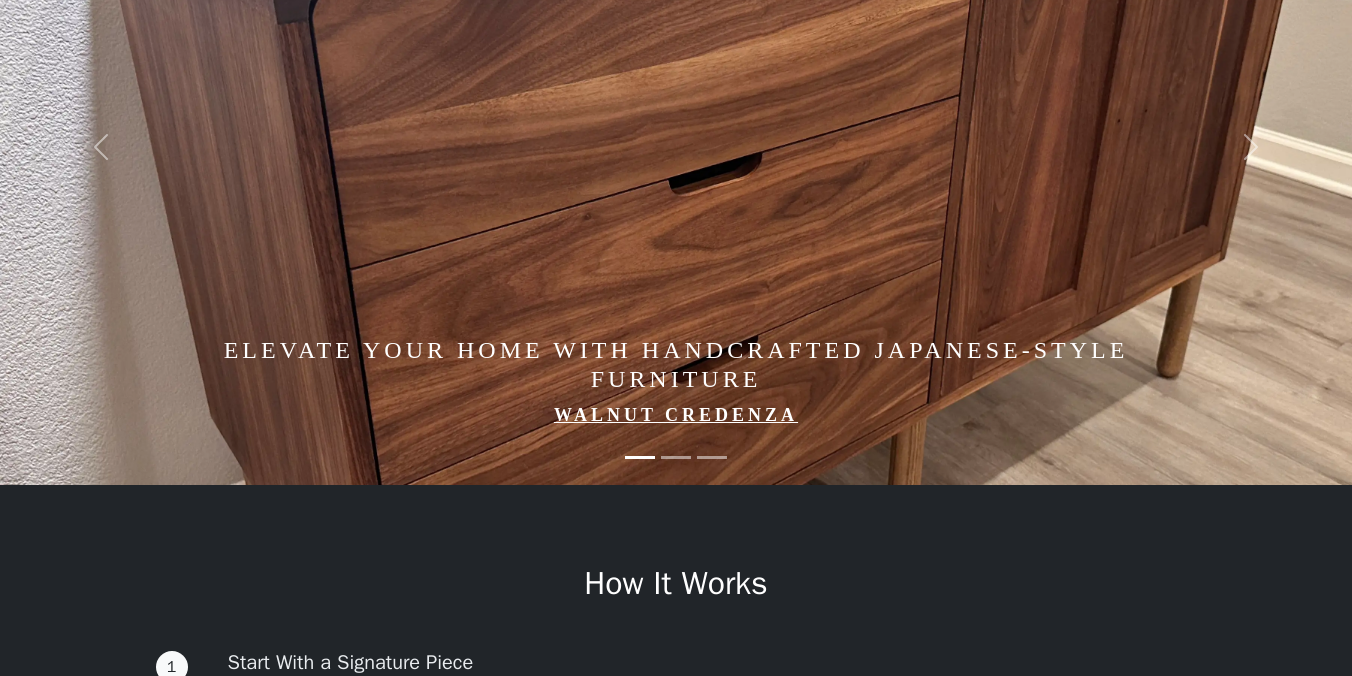 scroll, scrollTop: 0, scrollLeft: 0, axis: both 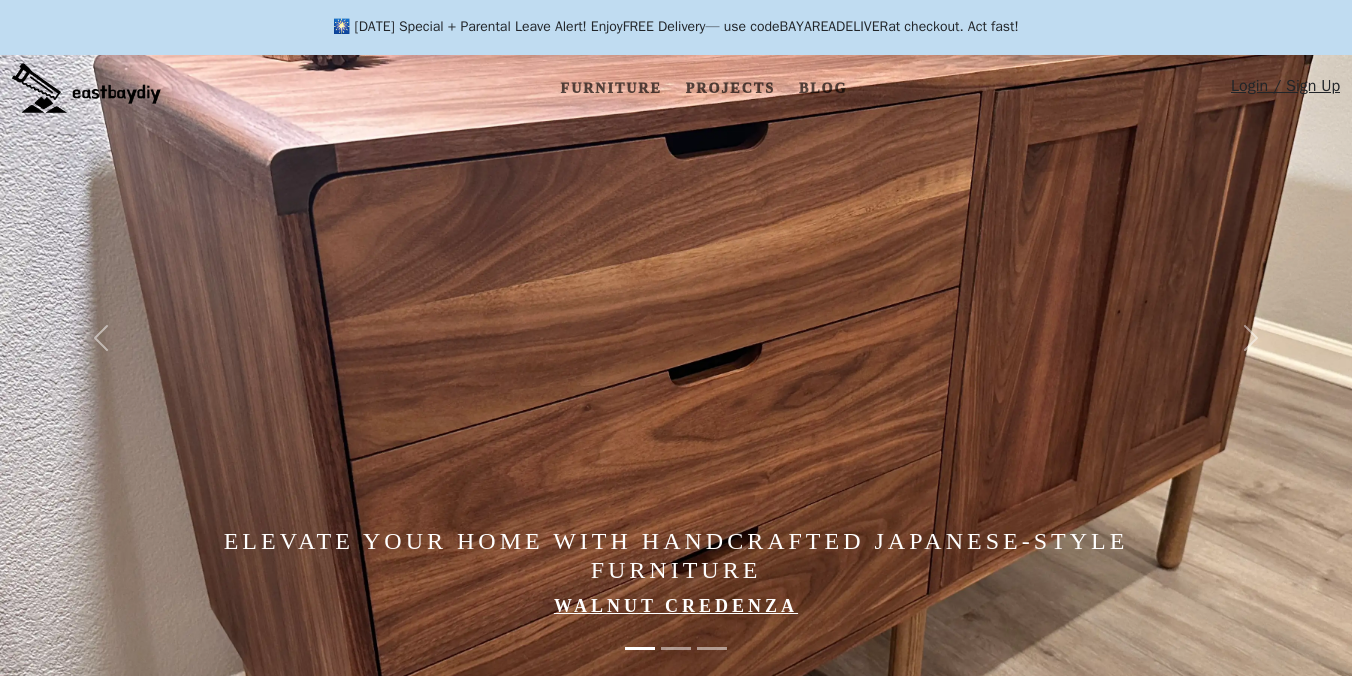 click at bounding box center [751, 338] 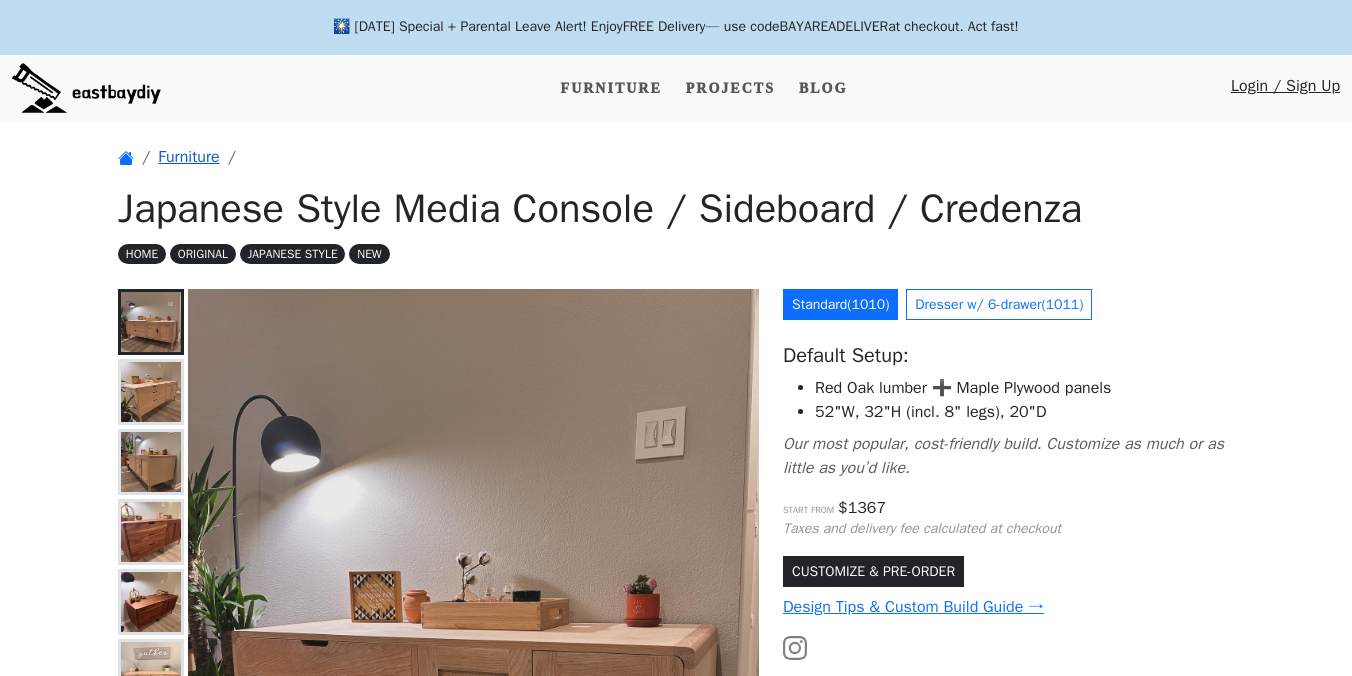 click on "Furniture" at bounding box center (188, 157) 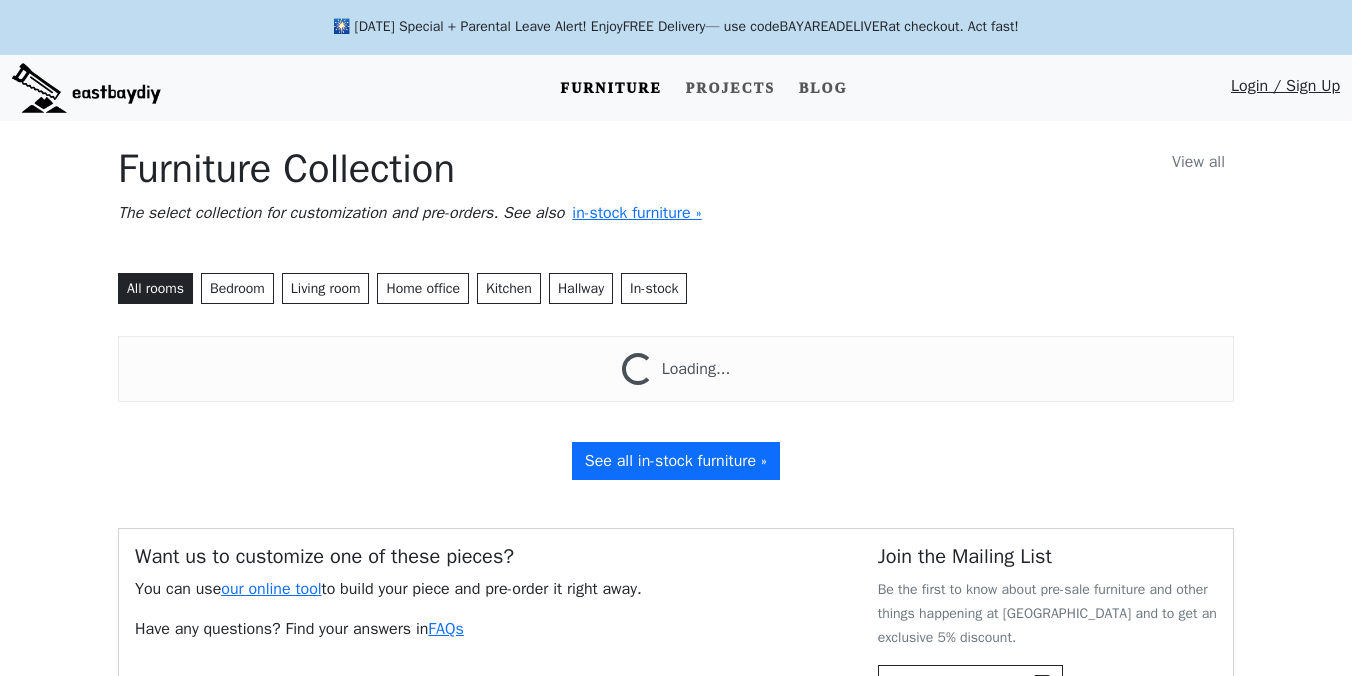 scroll, scrollTop: 0, scrollLeft: 0, axis: both 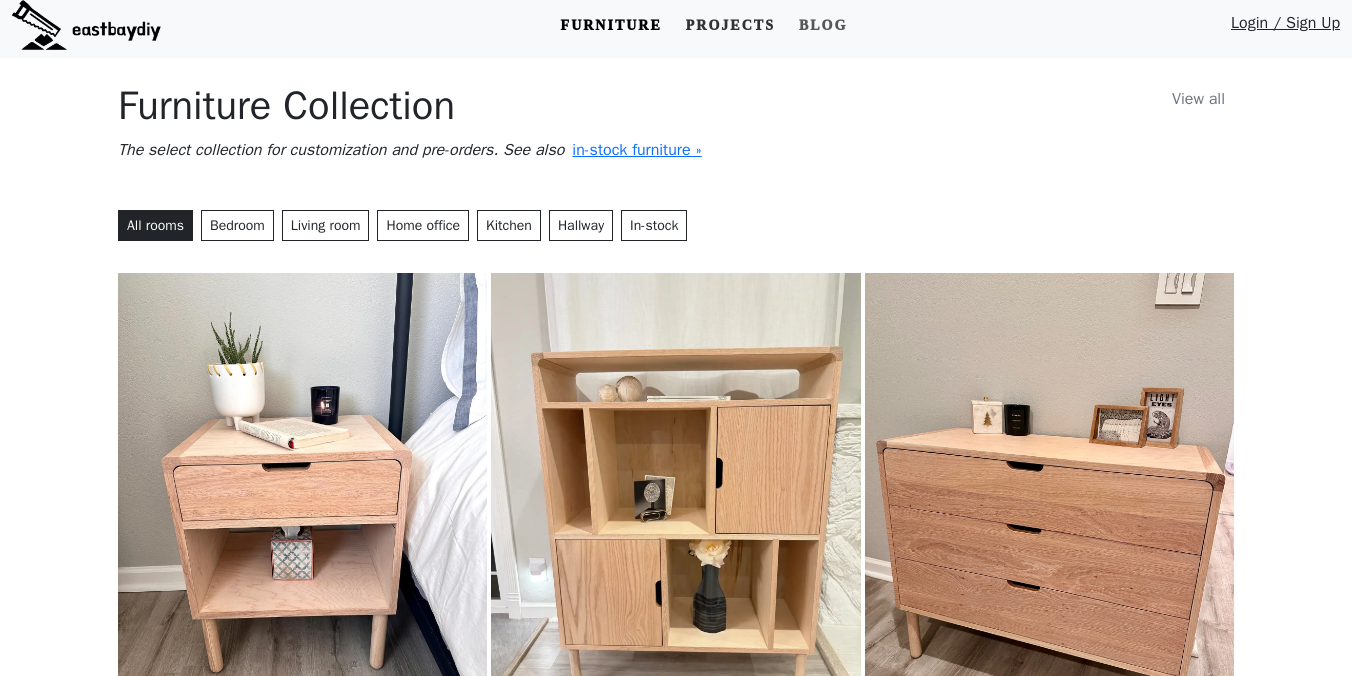 click on "Projects" at bounding box center (730, 25) 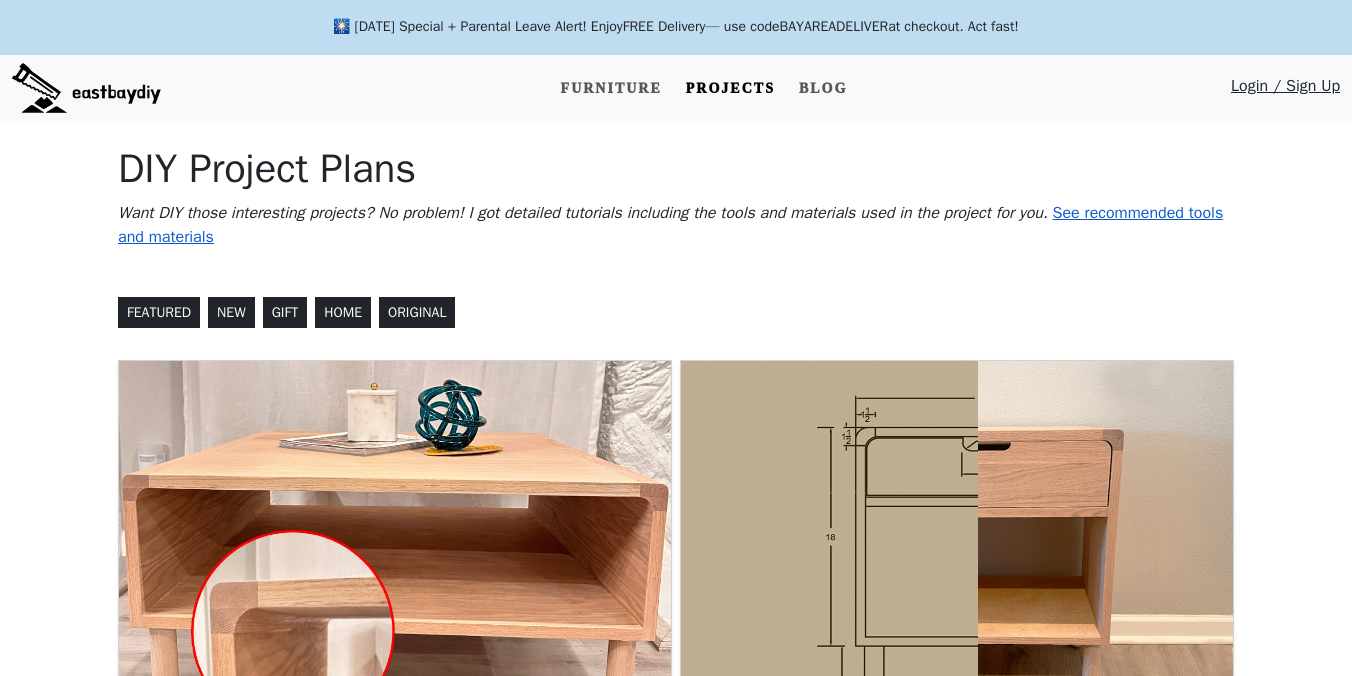 click on "See recommended tools and materials" at bounding box center [670, 225] 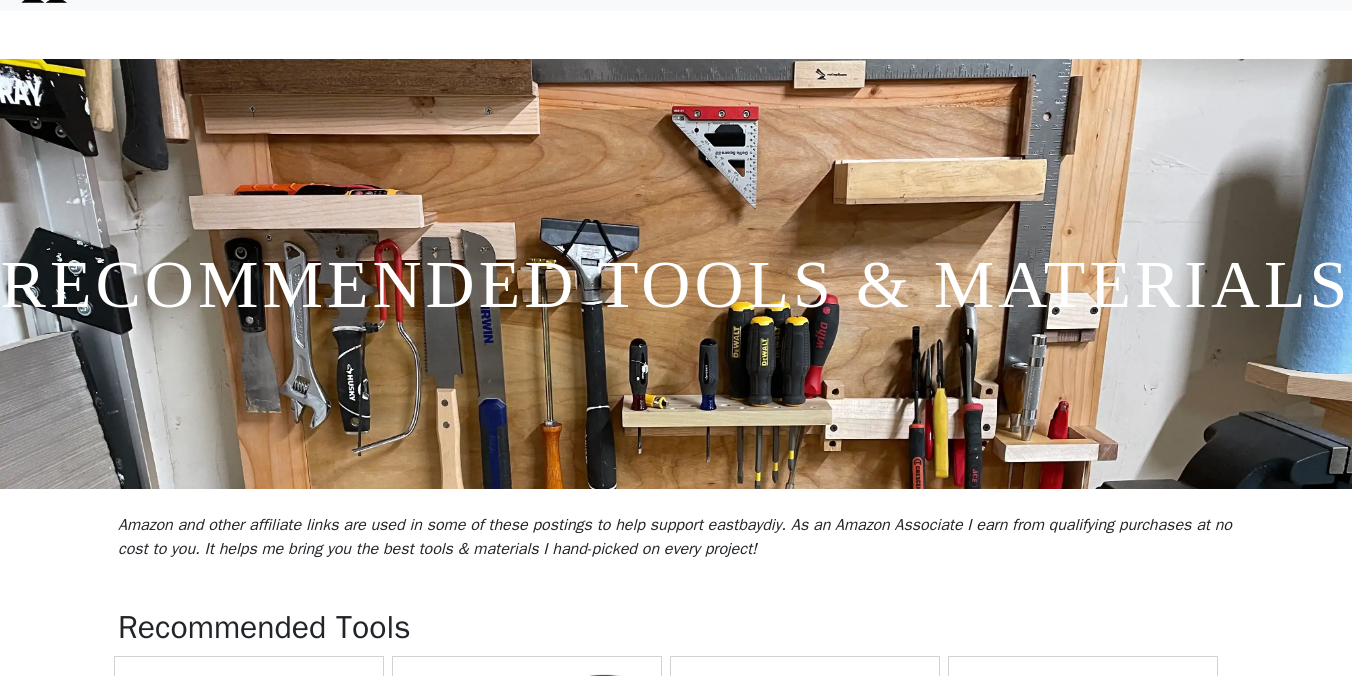 scroll, scrollTop: 0, scrollLeft: 0, axis: both 